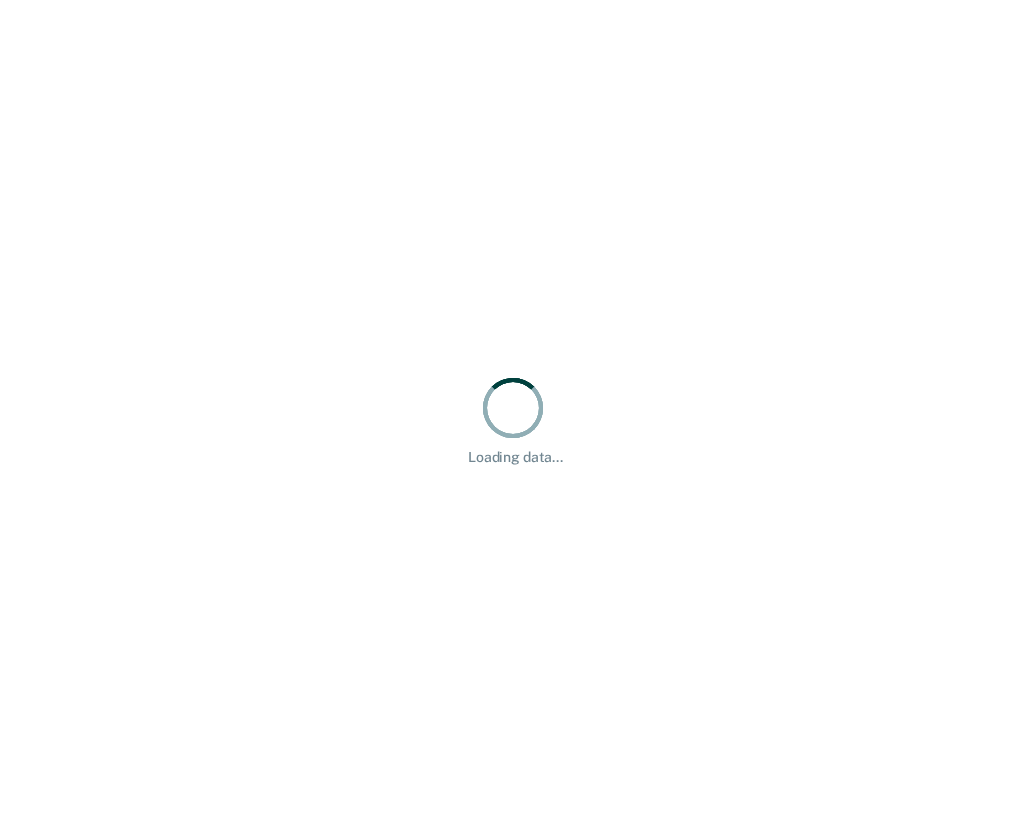scroll, scrollTop: 0, scrollLeft: 0, axis: both 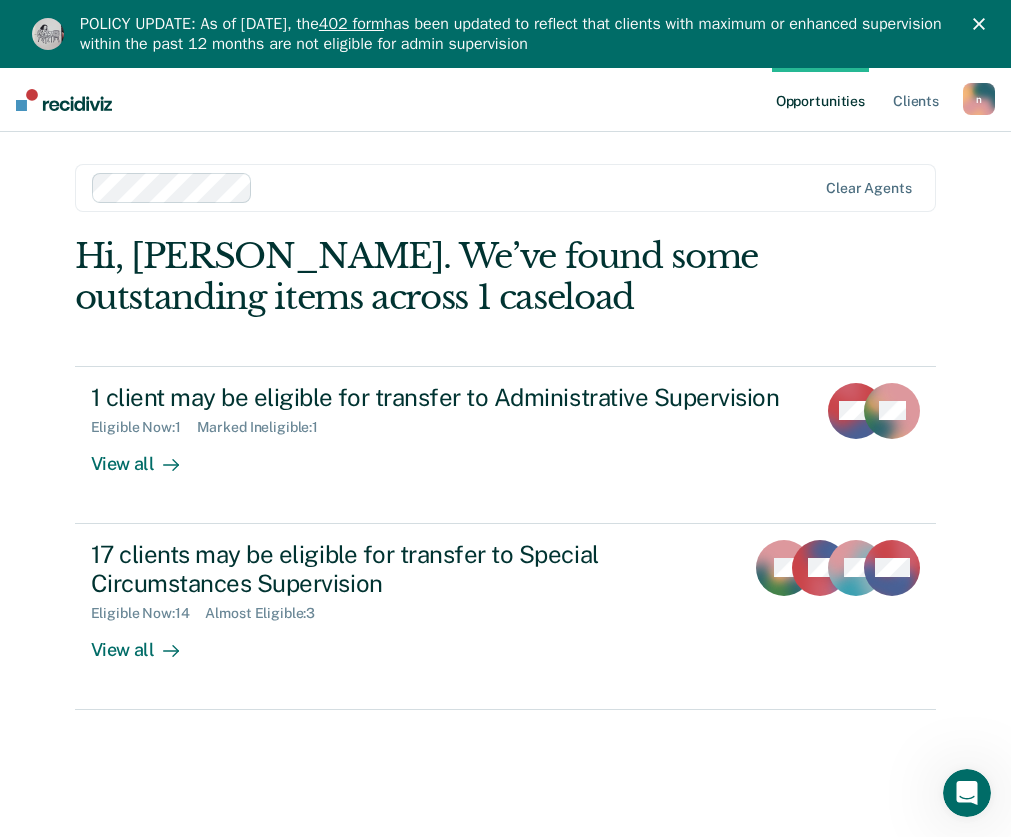 click on "Hi, [PERSON_NAME]. We’ve found some outstanding items across 1 caseload" at bounding box center [420, 277] 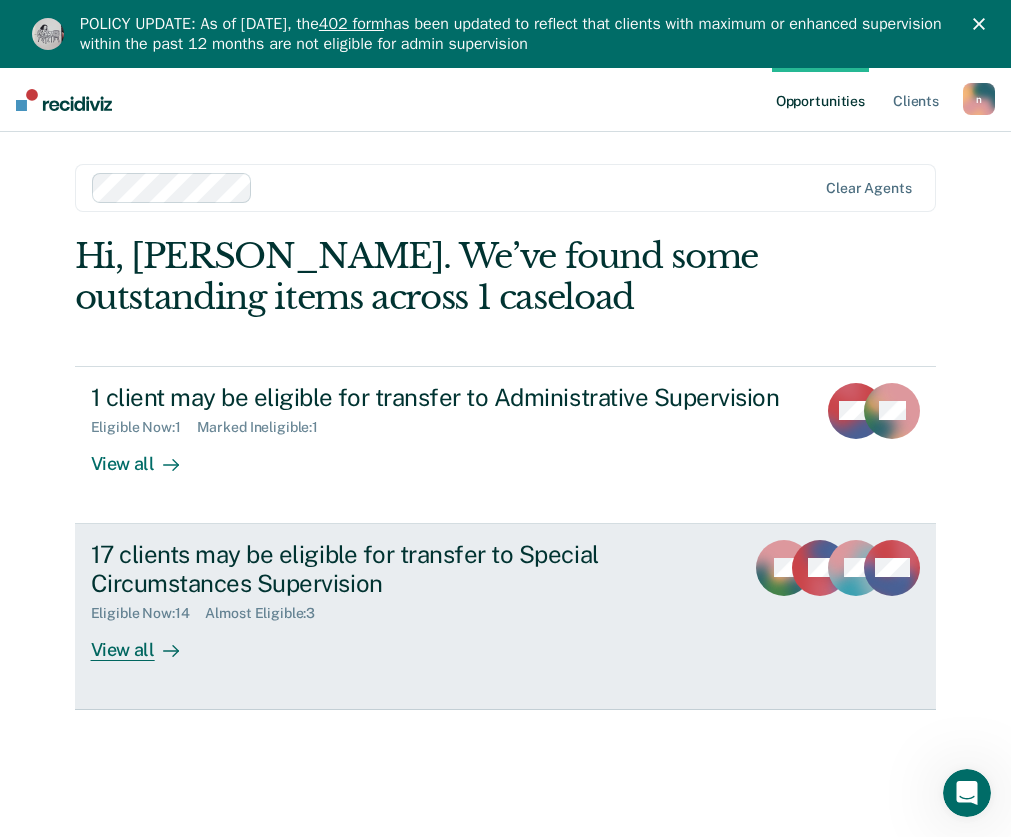 click on "View all" at bounding box center [147, 641] 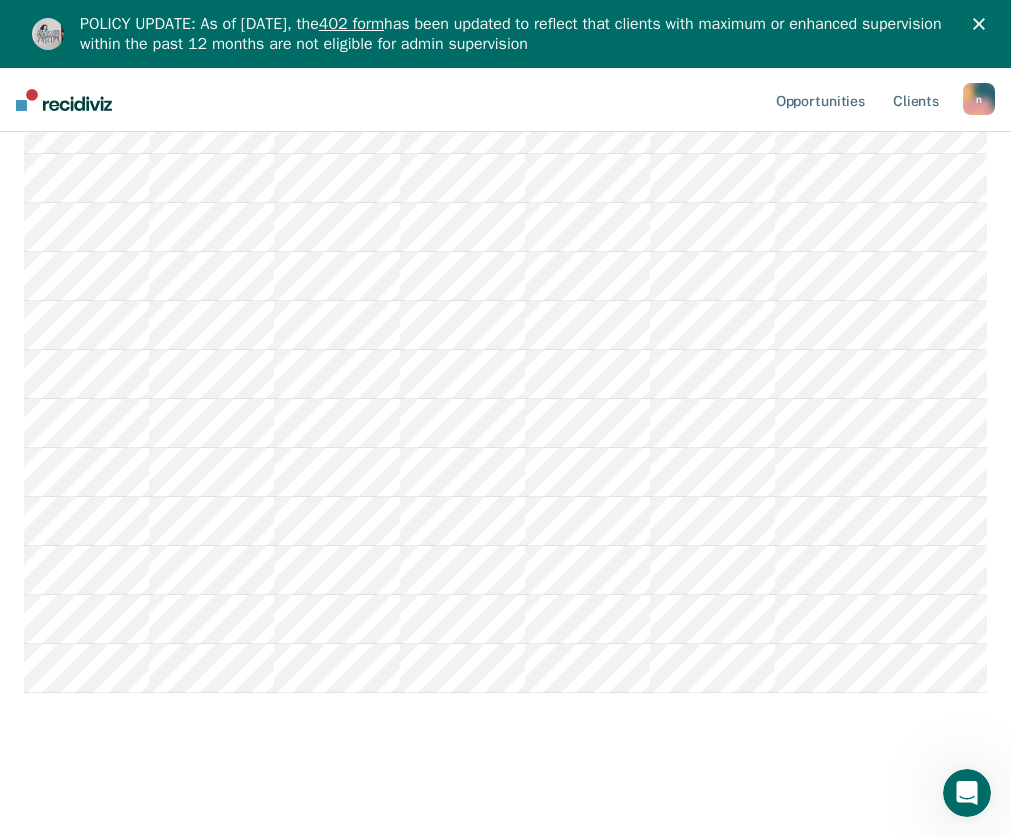 scroll, scrollTop: 583, scrollLeft: 0, axis: vertical 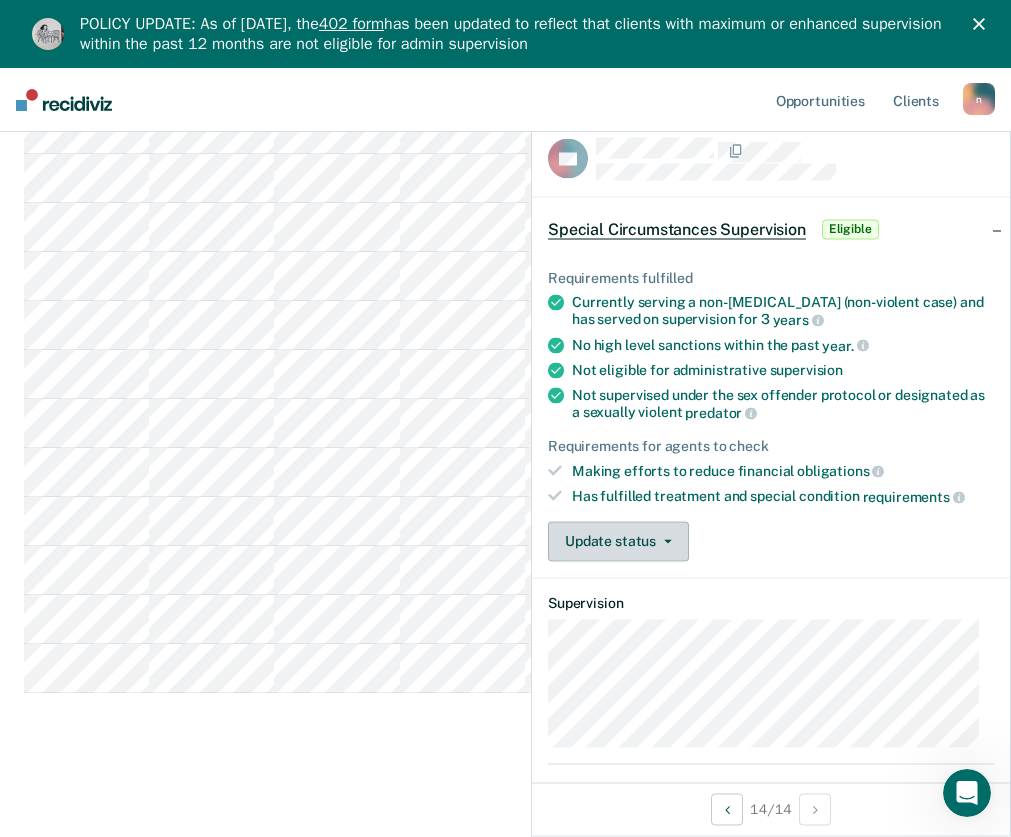 click on "Update status" at bounding box center [618, 541] 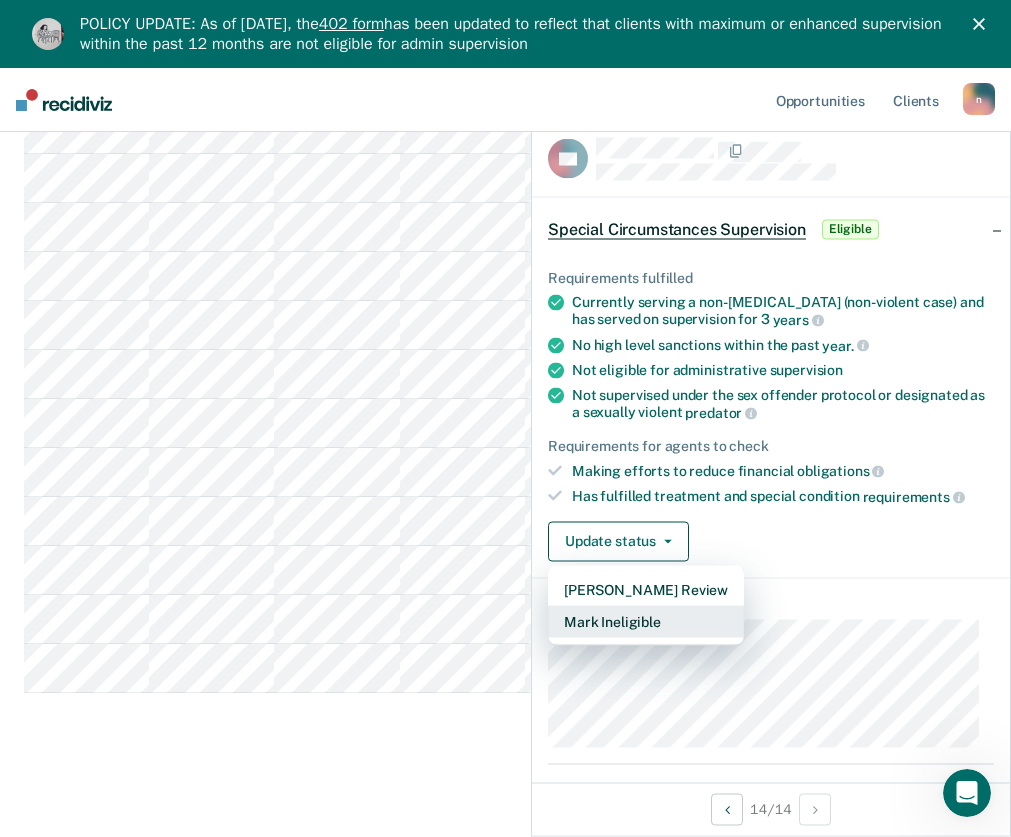 click on "Mark Ineligible" at bounding box center (646, 621) 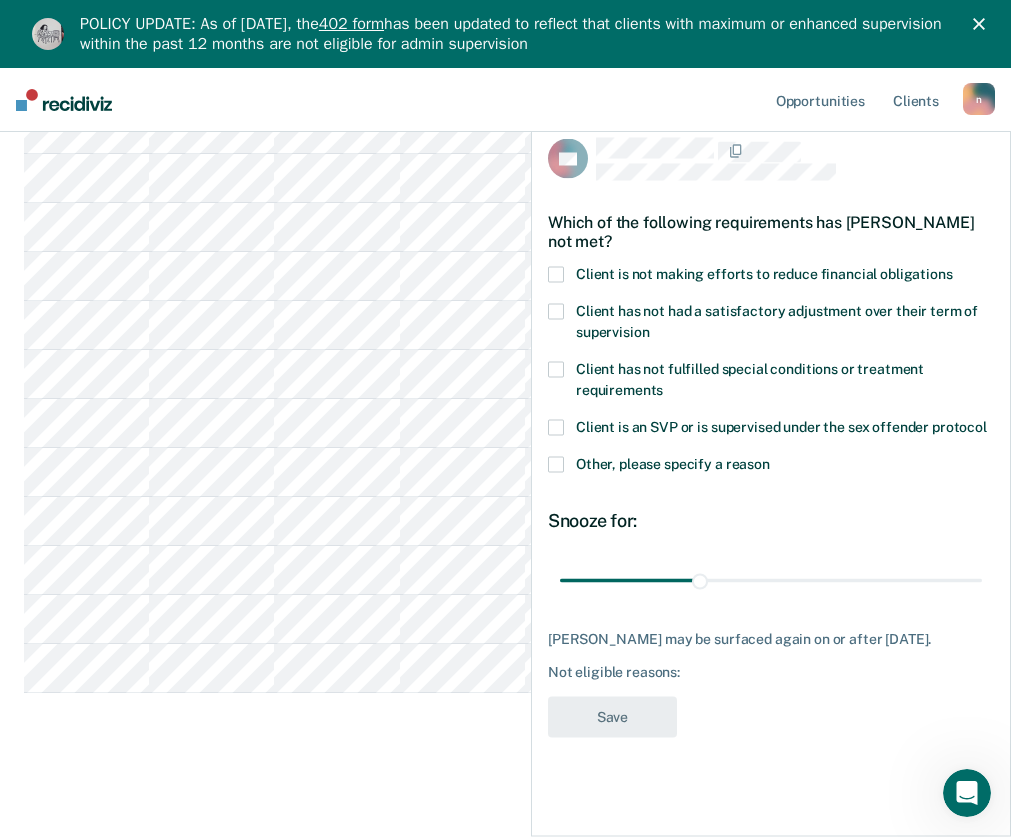 click at bounding box center (556, 275) 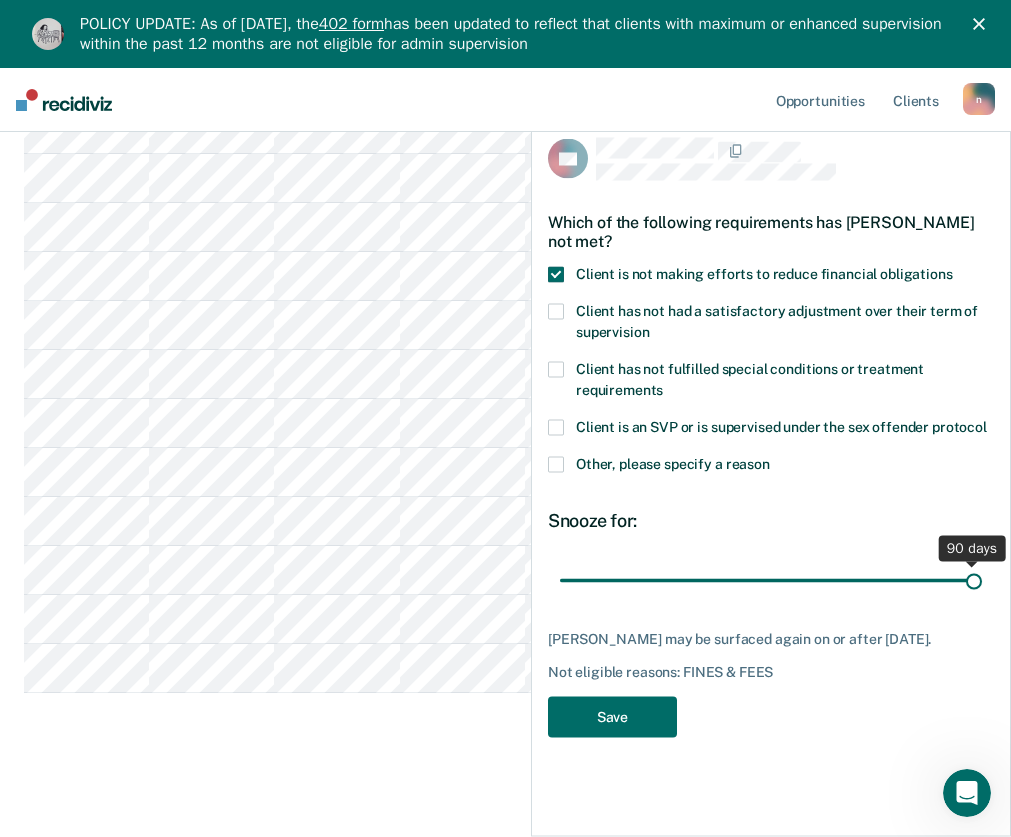 drag, startPoint x: 699, startPoint y: 587, endPoint x: 1029, endPoint y: 791, distance: 387.96393 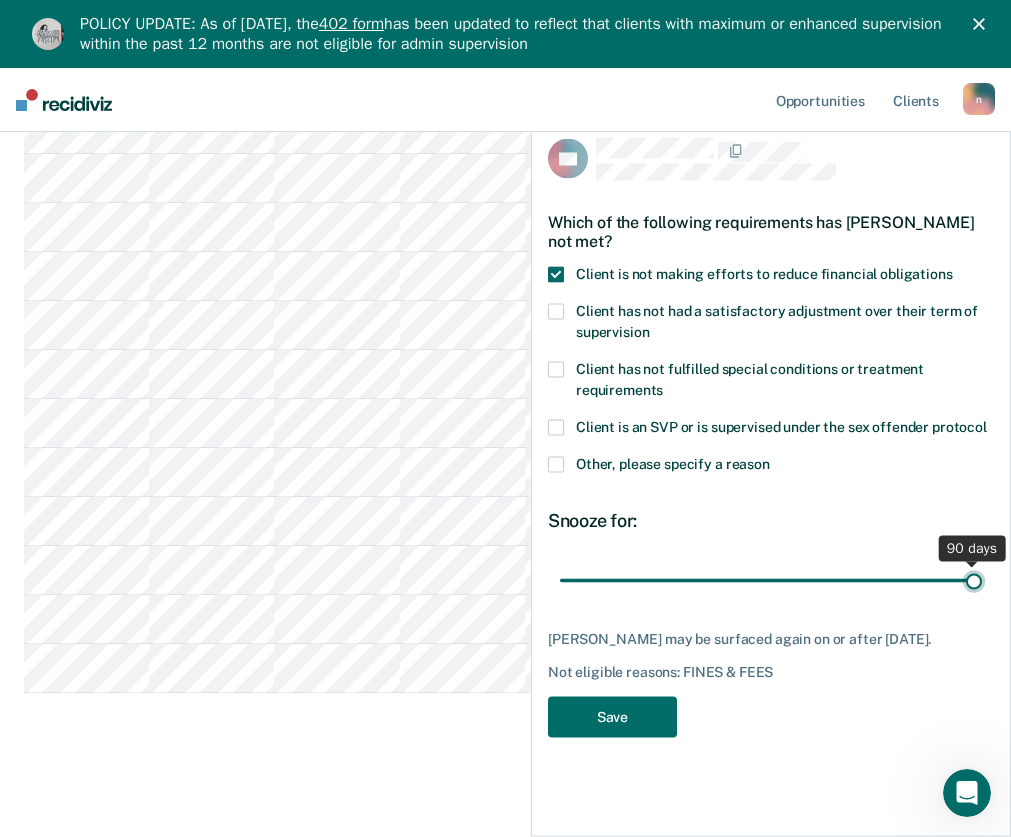 type on "90" 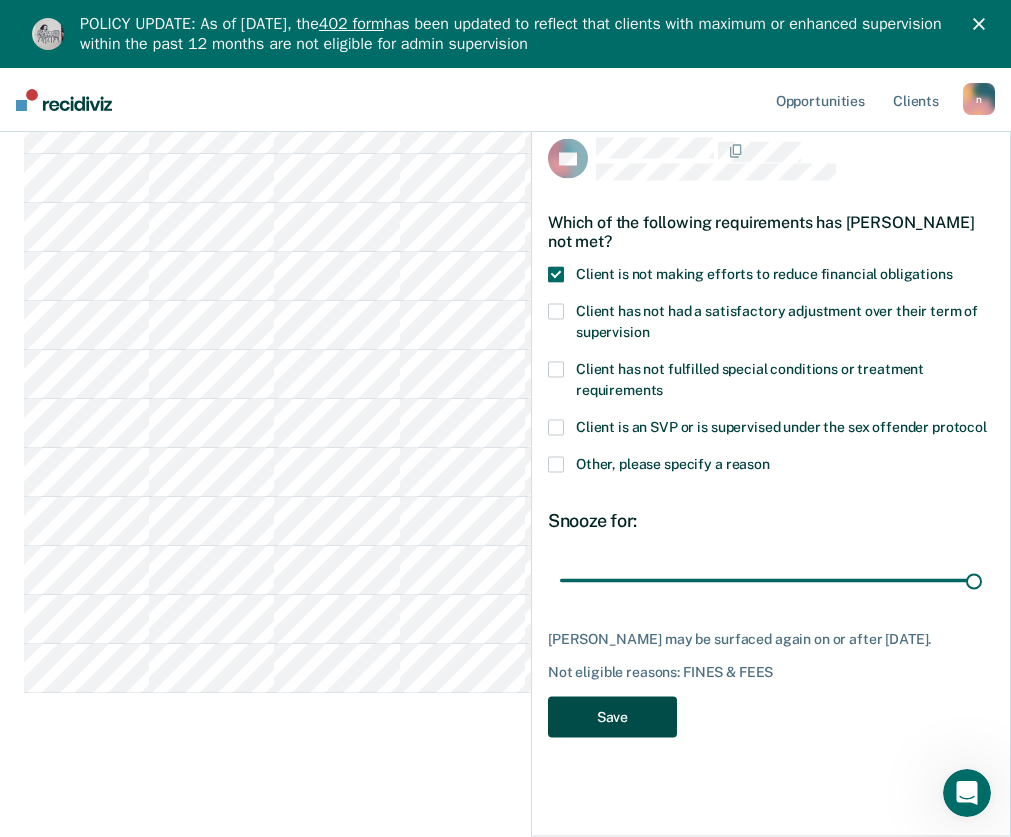 click on "Save" at bounding box center (612, 717) 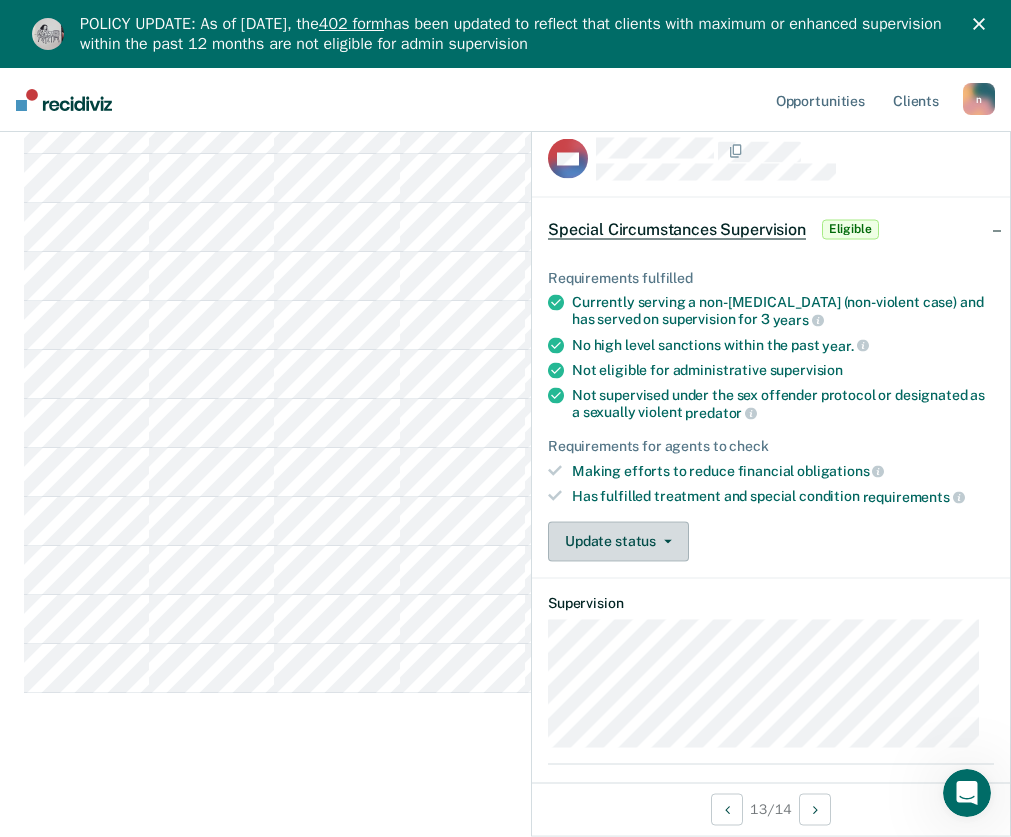 click 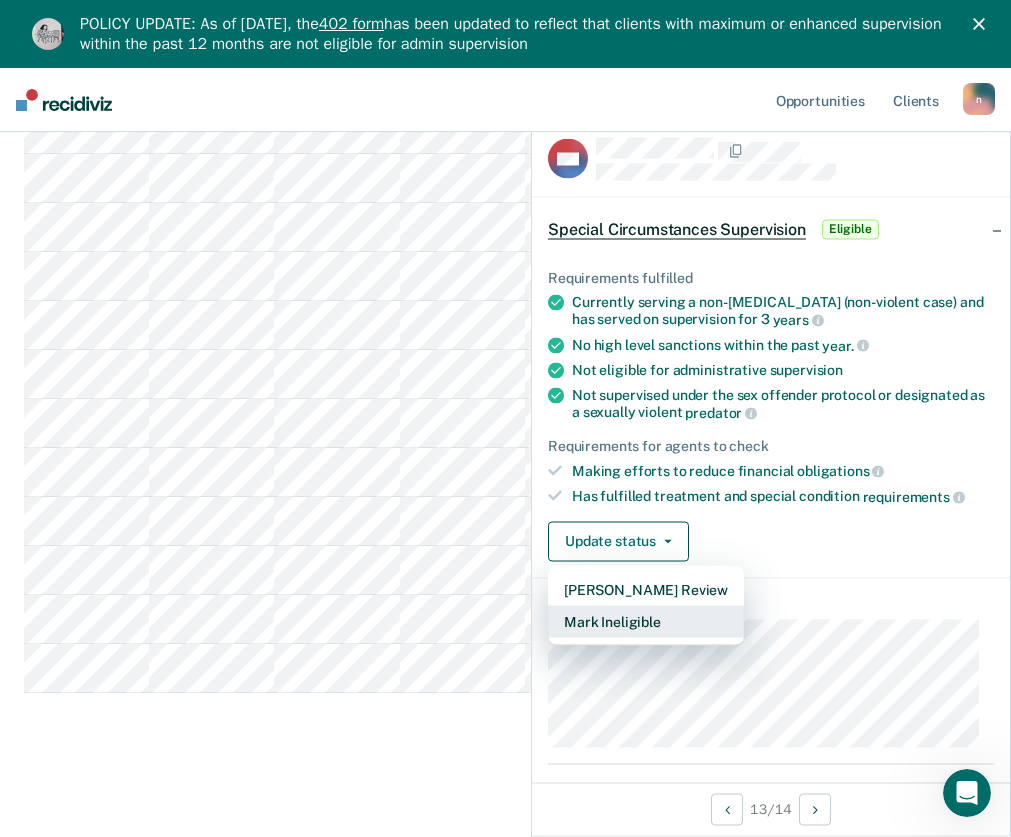 click on "Mark Ineligible" at bounding box center [646, 621] 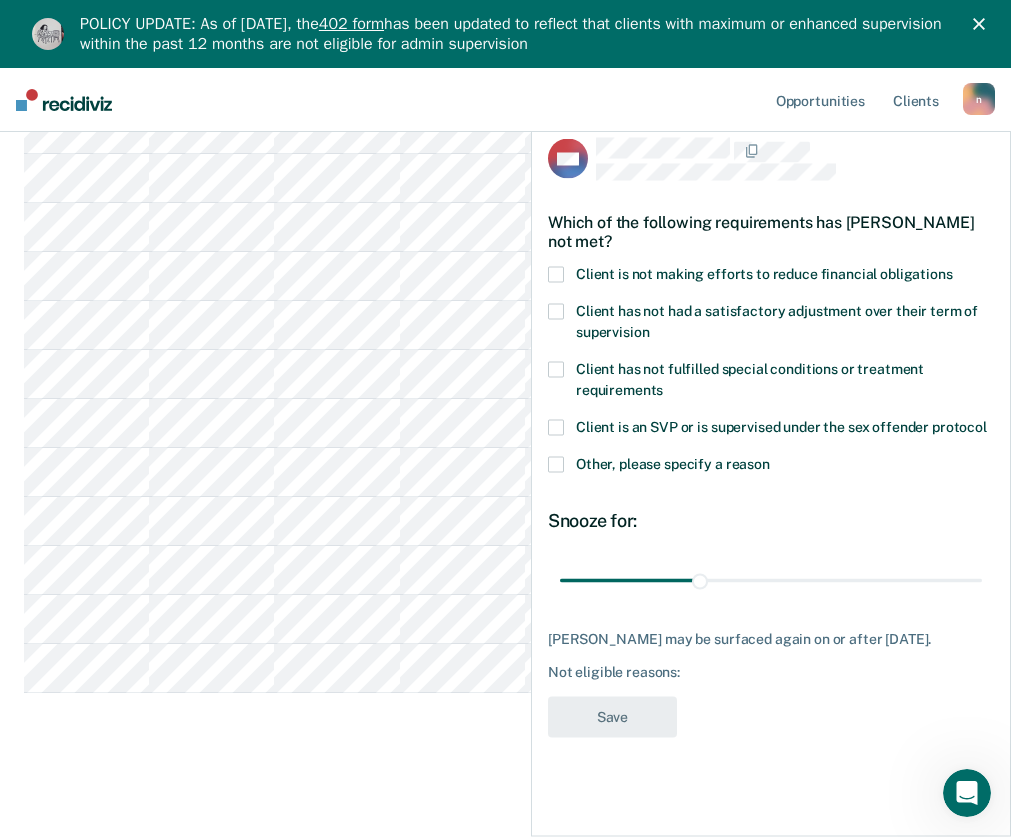 click on "Client is not making efforts to reduce financial obligations" at bounding box center (771, 277) 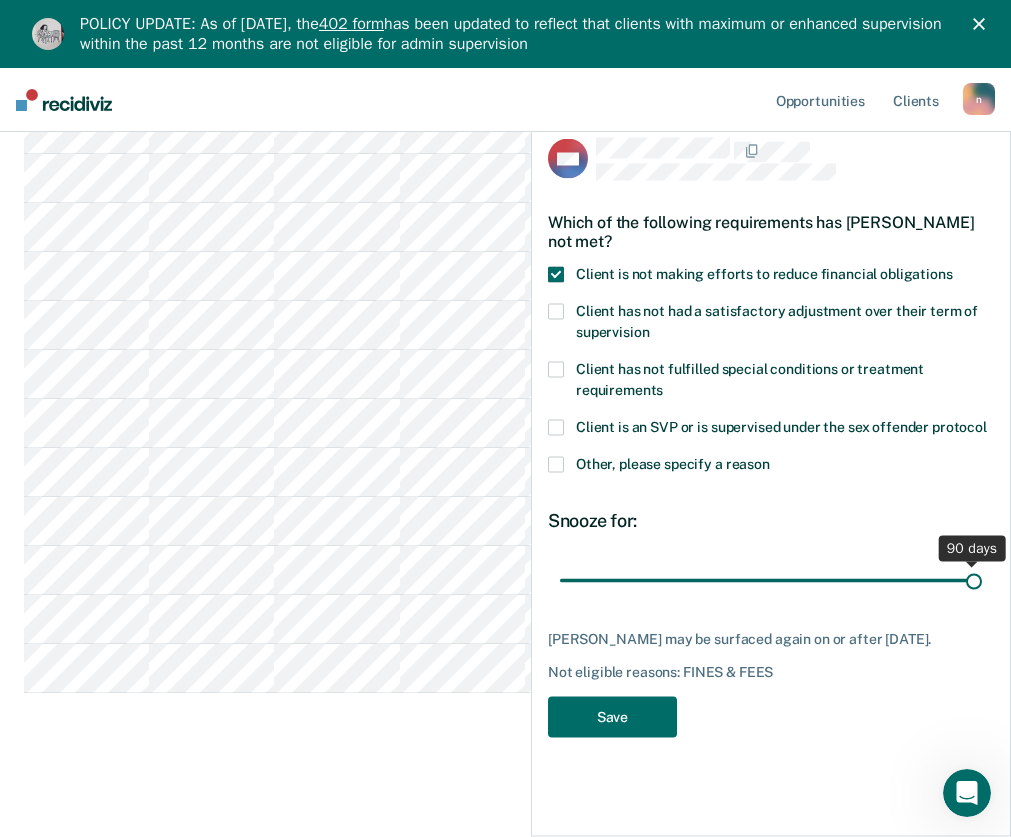 drag, startPoint x: 703, startPoint y: 581, endPoint x: 1029, endPoint y: 687, distance: 342.80023 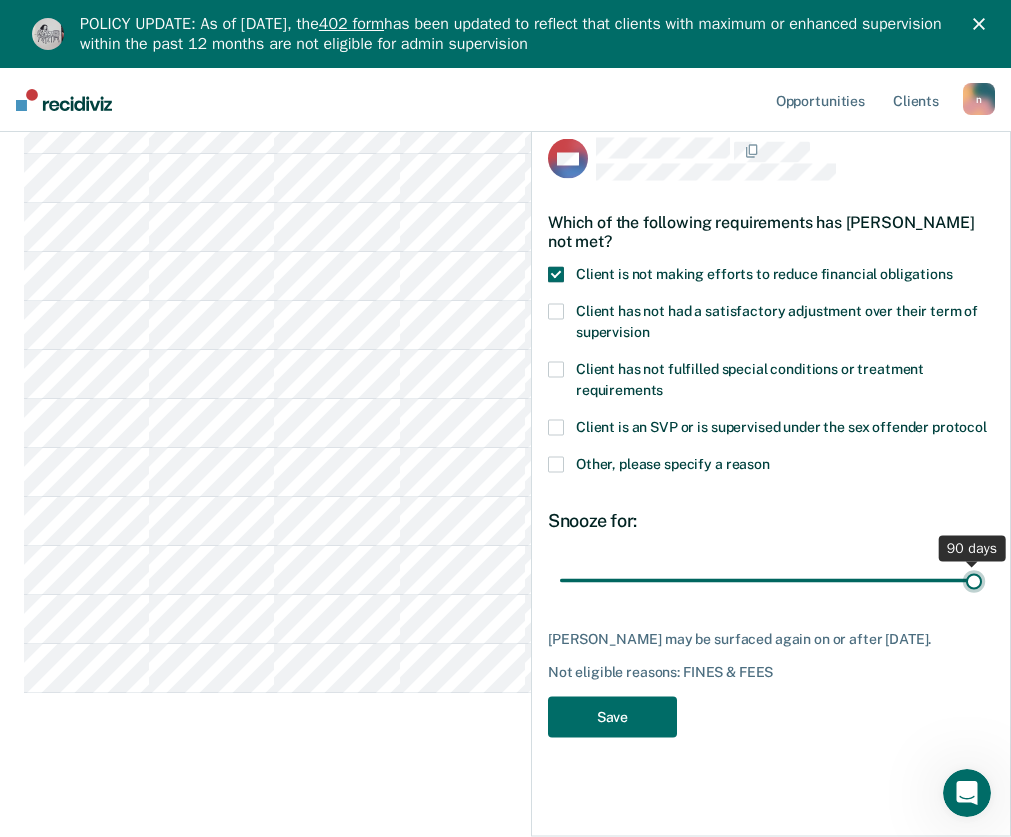 type on "90" 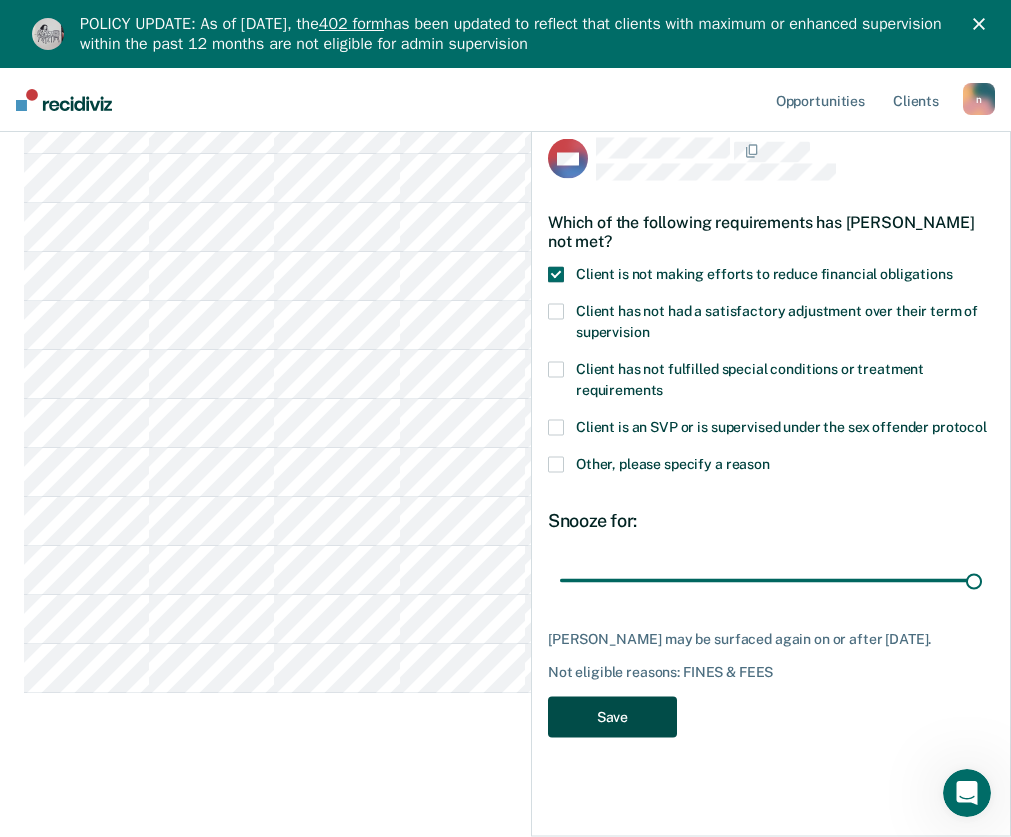 click on "Save" at bounding box center (612, 717) 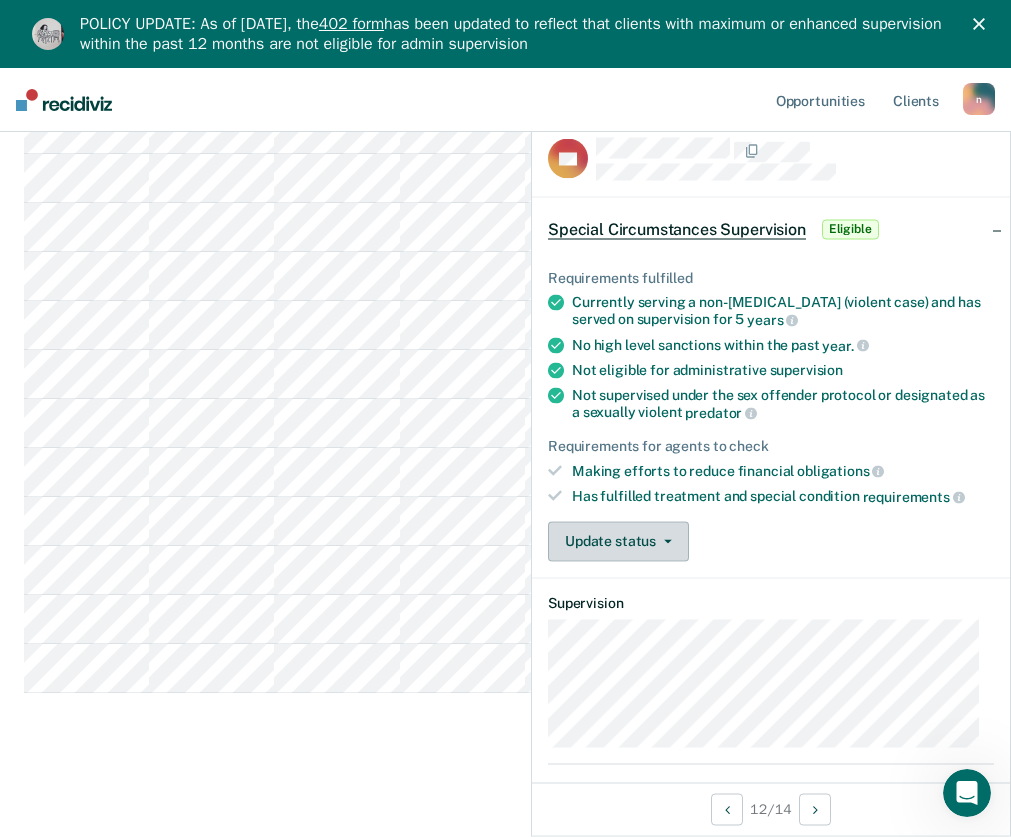 click on "Update status" at bounding box center (618, 541) 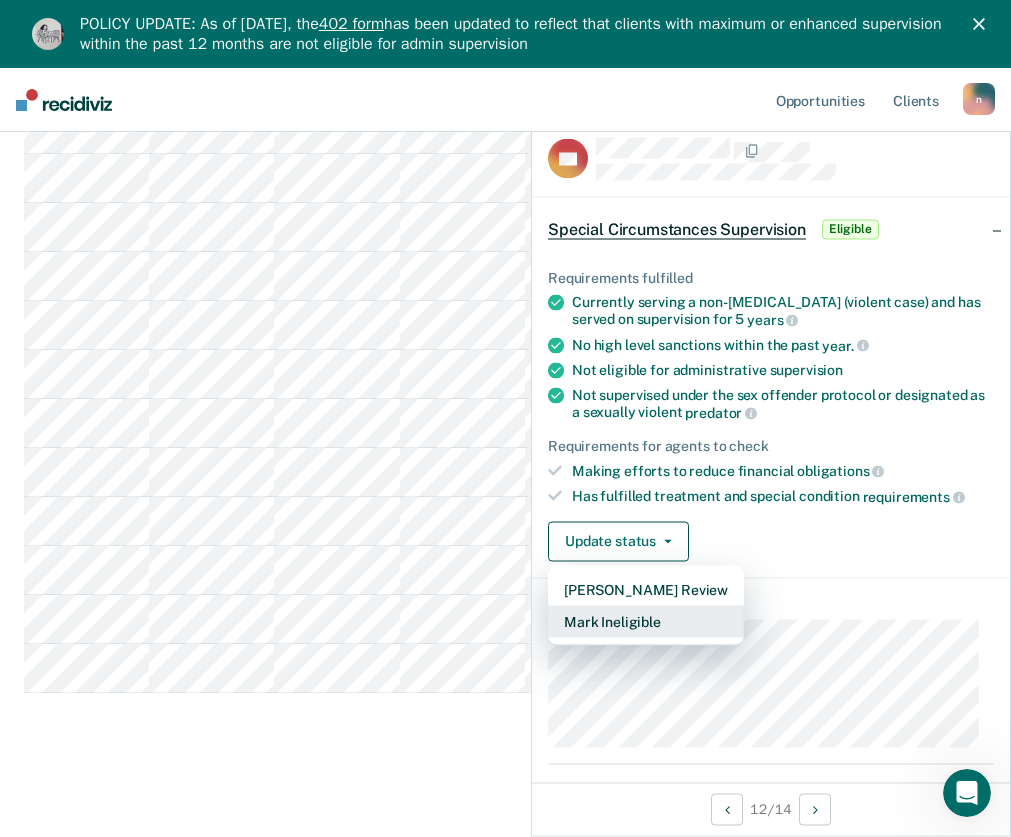 click on "Mark Ineligible" at bounding box center [646, 621] 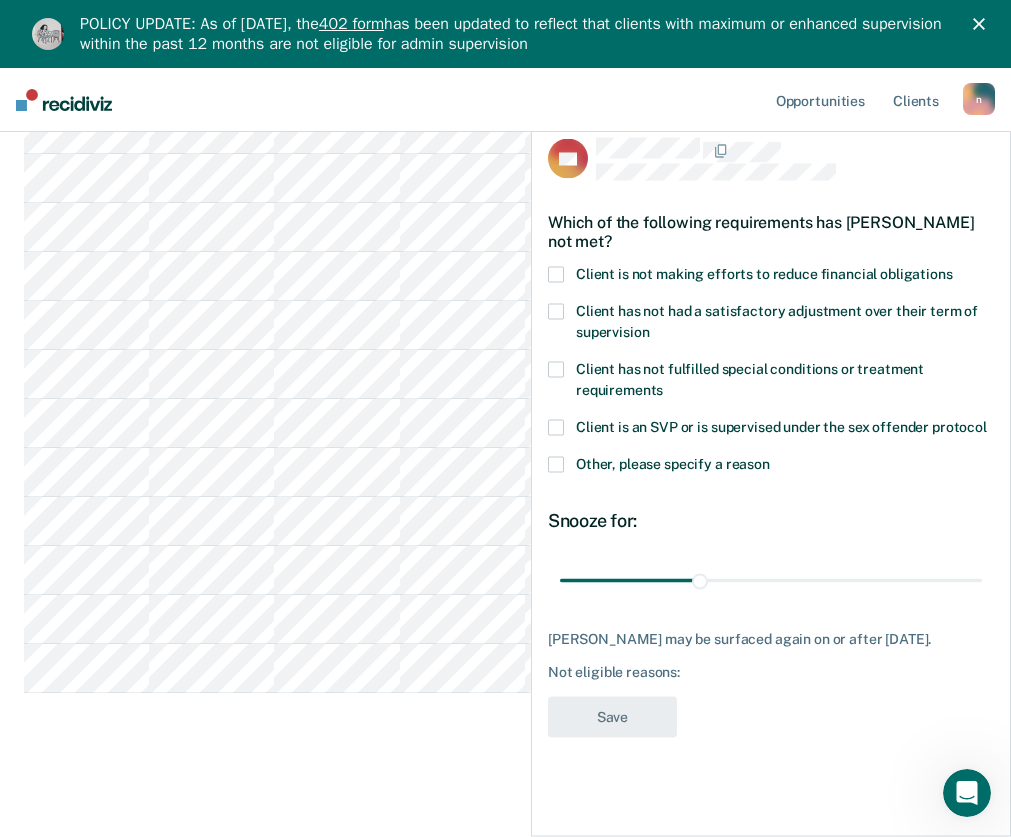 click at bounding box center (556, 465) 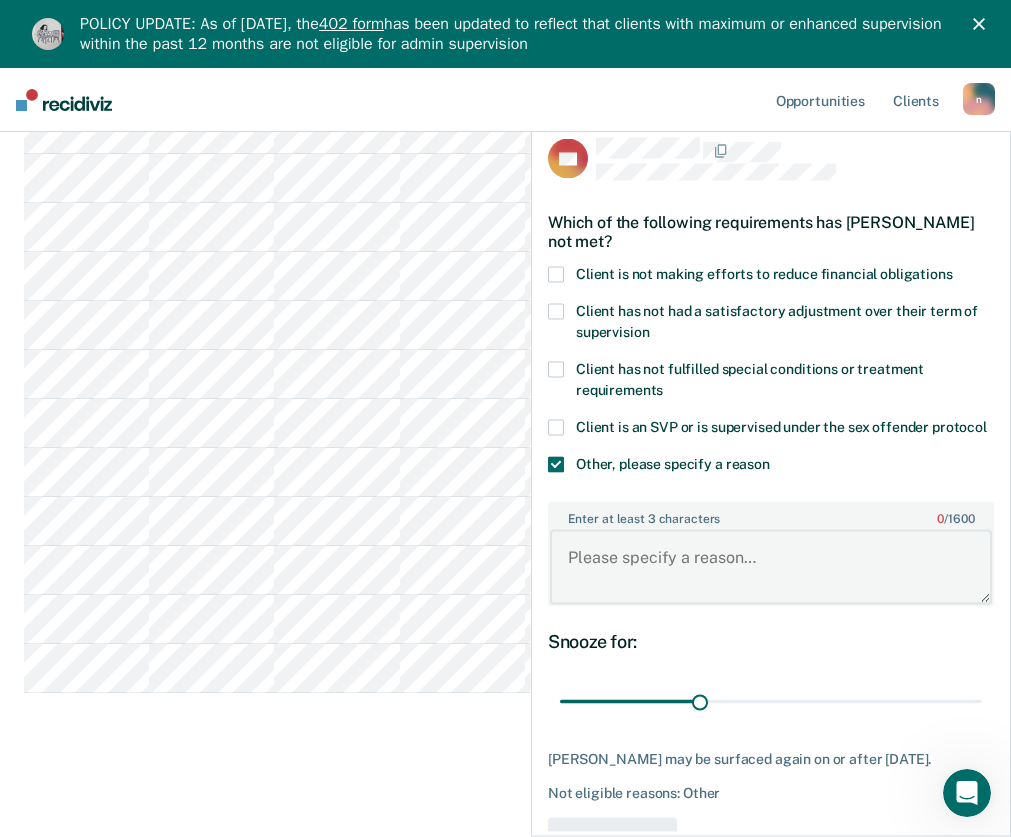 click on "Enter at least 3 characters 0  /  1600" at bounding box center [771, 567] 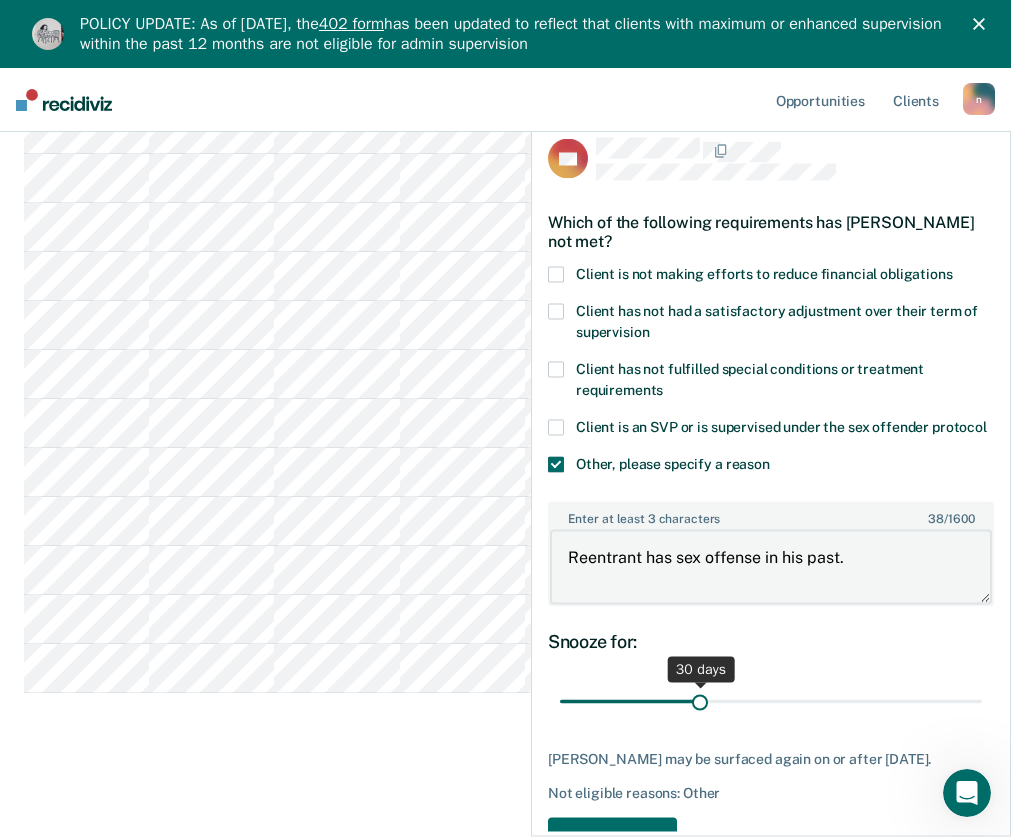 type on "Reentrant has sex offense in his past." 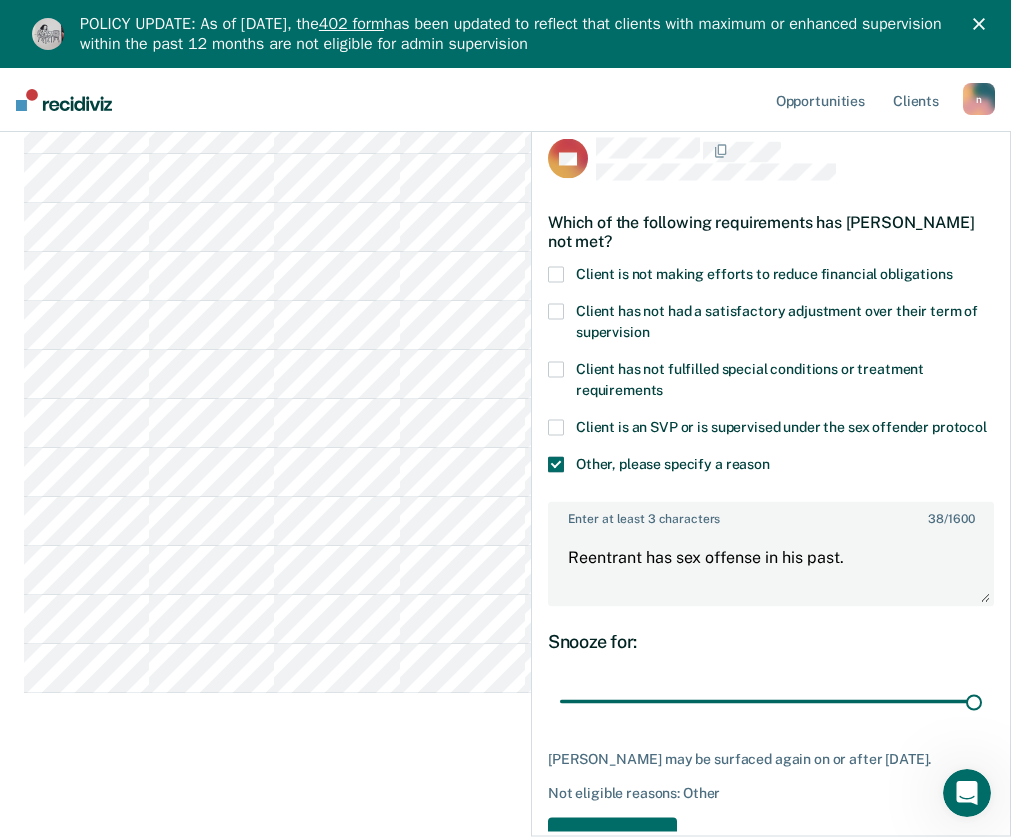 drag, startPoint x: 697, startPoint y: 722, endPoint x: 1025, endPoint y: 715, distance: 328.07468 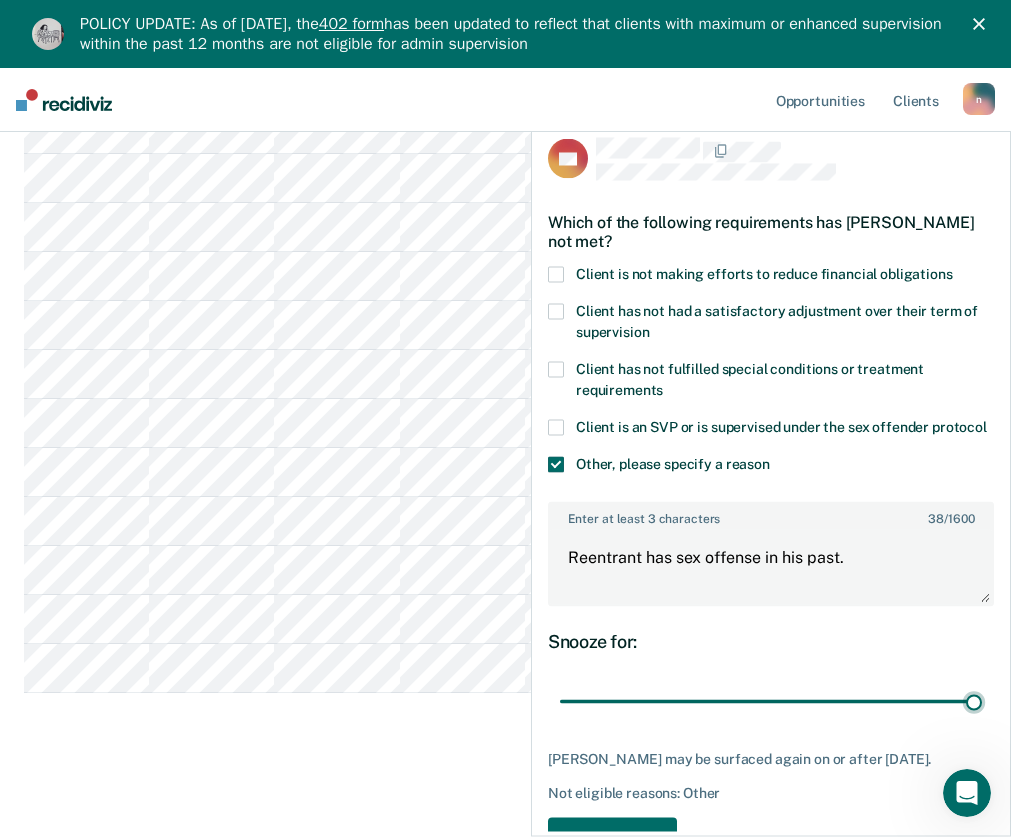 type on "90" 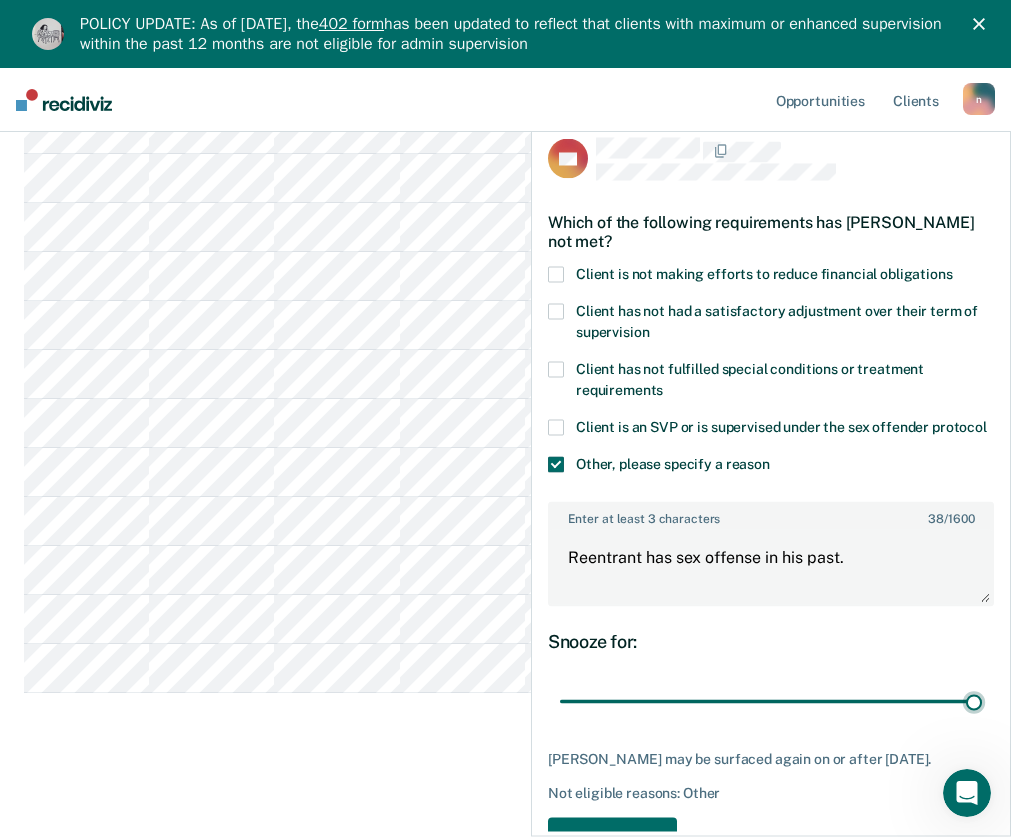 click at bounding box center [771, 701] 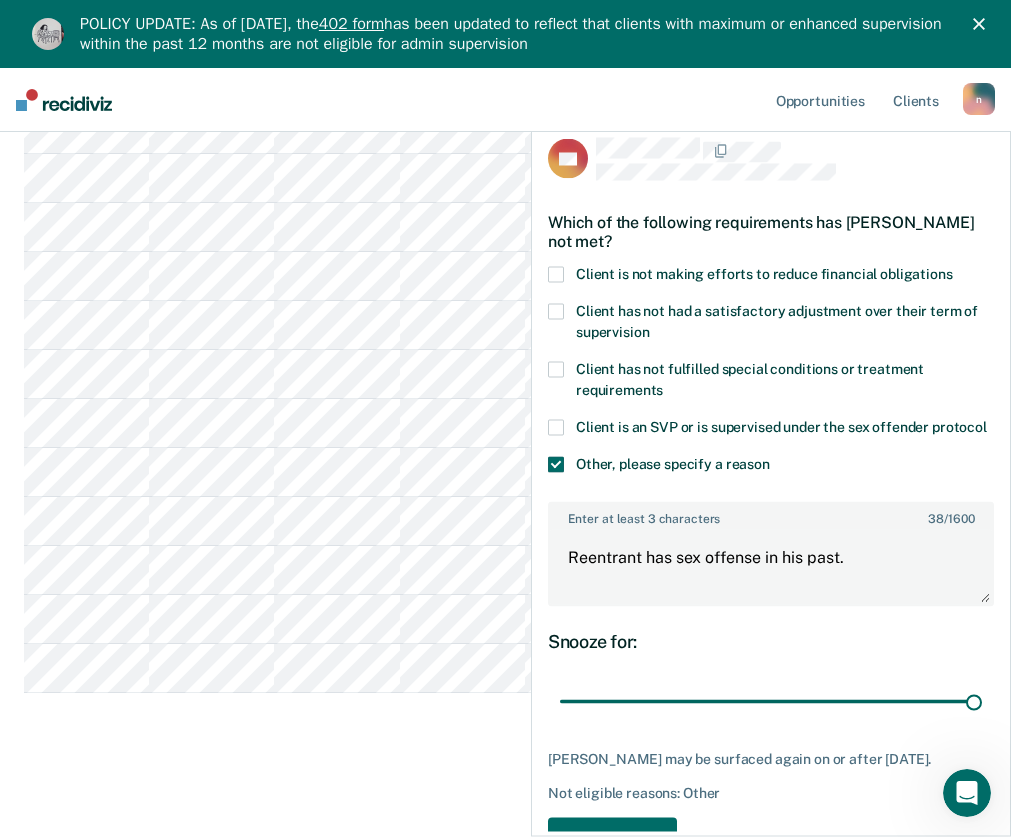 click on "Special Circumstances Supervision   Special circumstances supervision allows reentrants who are not eligible for traditional administrative supervision to be supervised at a lower level of supervision. It is typically used for reentrants who have extenuating circumstances that reduce the risk of re-offending or reentrants who have made satisfactory adjustments on supervision over a period of time. On this page, you can review clients who may be eligible for special circumstances supervision. For more information, please refer to the supervision levels policy  here  or learn more about  our methodology .  Special Circumstances Supervision Administrative Supervision Special Circumstances Supervision Clear   agents Eligible Now 12 Almost Eligible 3 Pending Review 0 Marked Ineligible 2
To pick up a draggable item, press the space bar.
While dragging, use the arrow keys to move the item.
Press space again to drop the item in its new position, or press escape to cancel.
Name ID End Last Viewed" at bounding box center (505, 251) 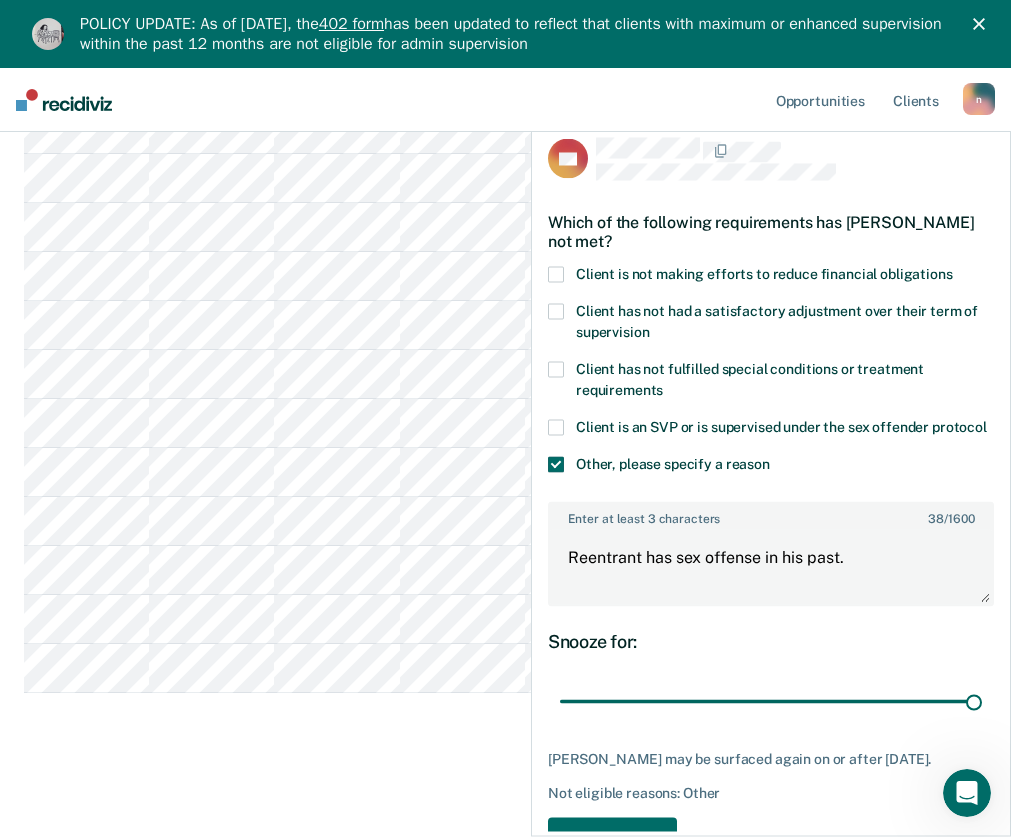 scroll, scrollTop: 496, scrollLeft: 0, axis: vertical 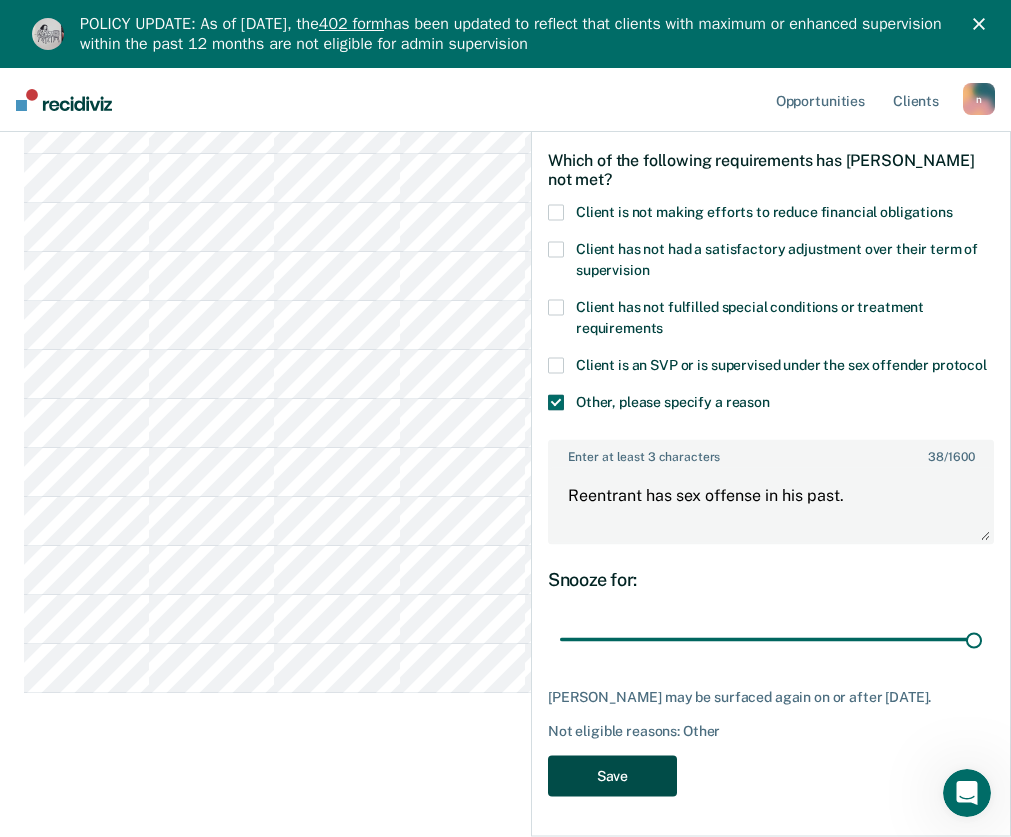 click on "Save" at bounding box center [612, 775] 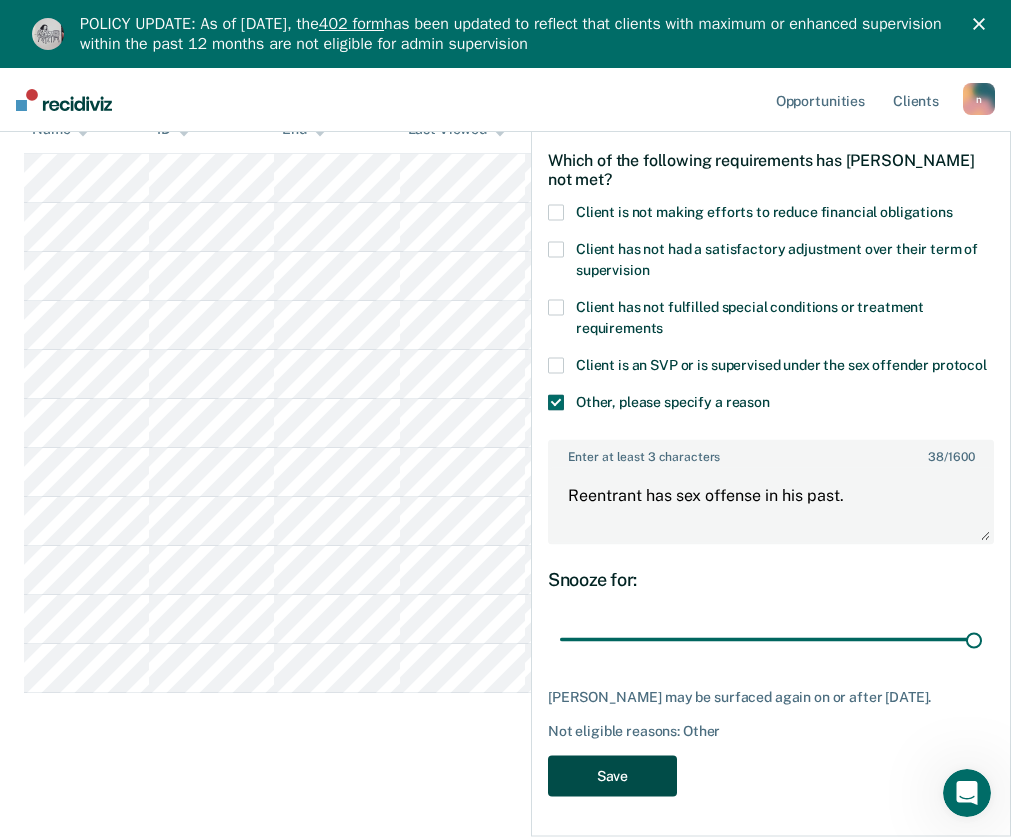 scroll, scrollTop: 436, scrollLeft: 0, axis: vertical 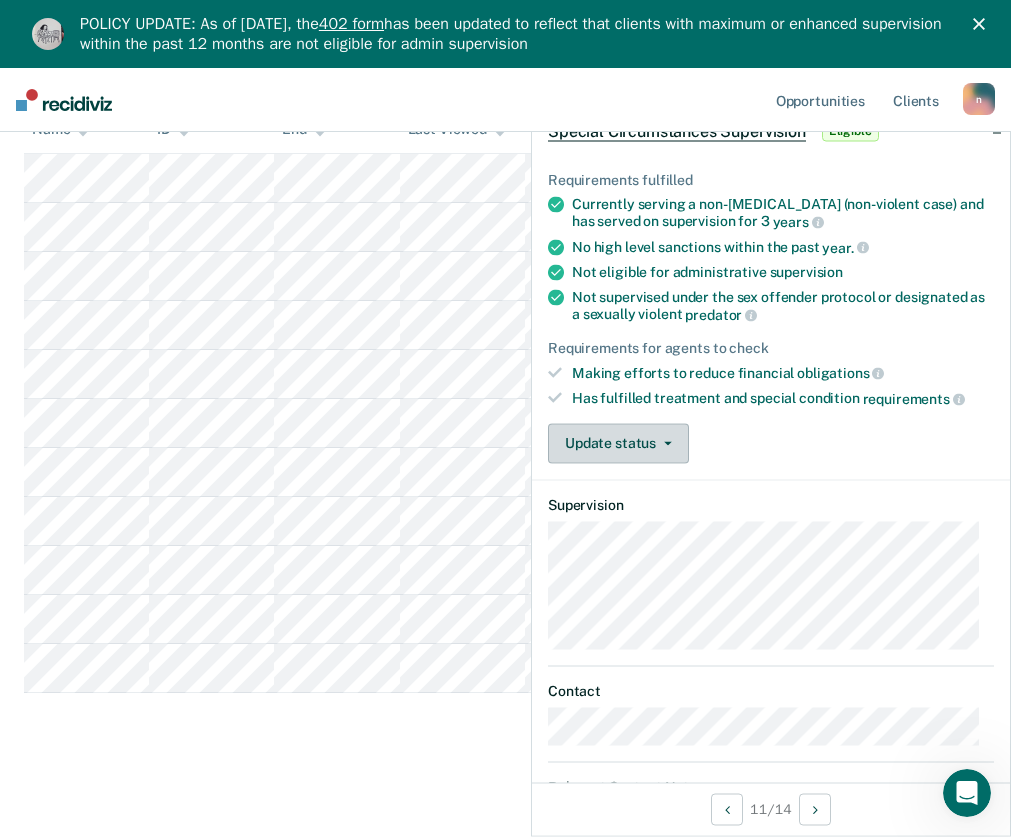 click on "Update status" at bounding box center [618, 443] 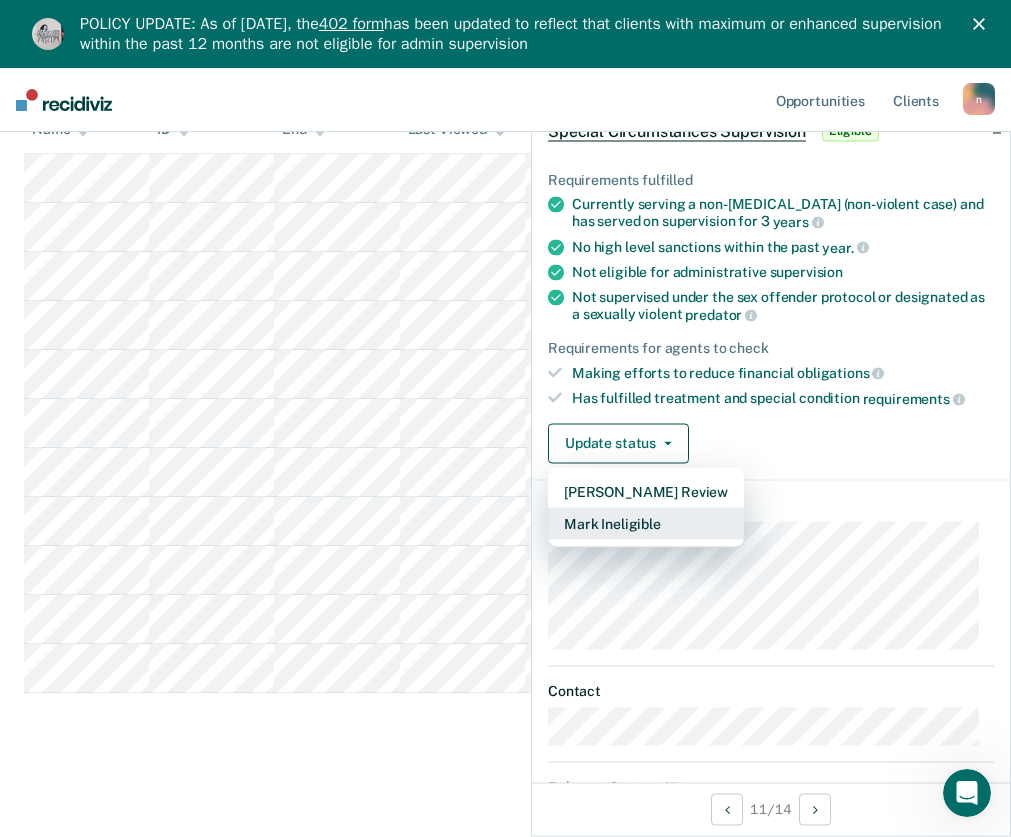 click on "Mark Ineligible" at bounding box center [646, 523] 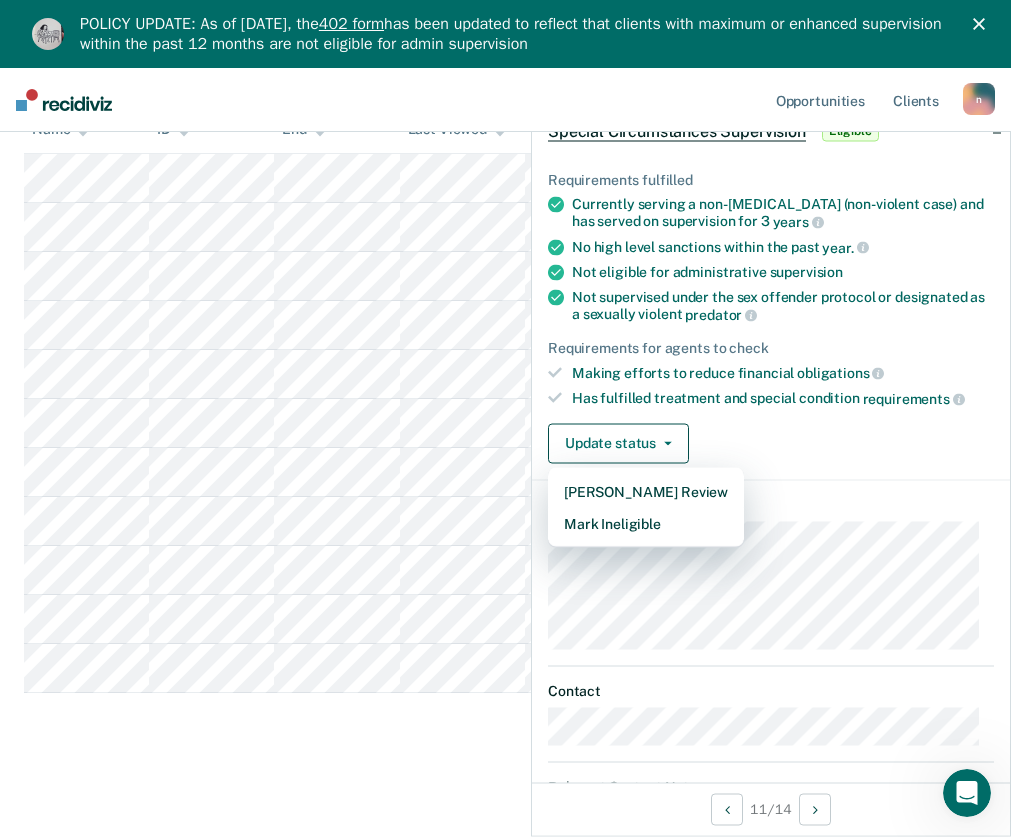 scroll, scrollTop: 0, scrollLeft: 0, axis: both 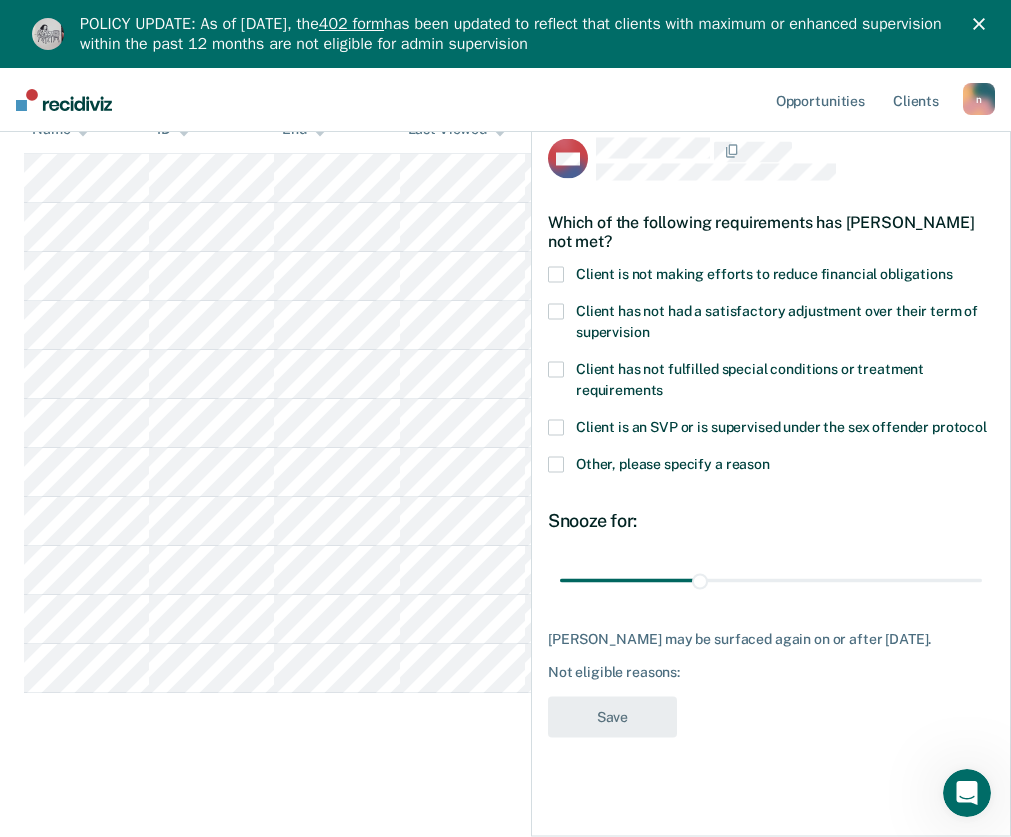 click at bounding box center (556, 275) 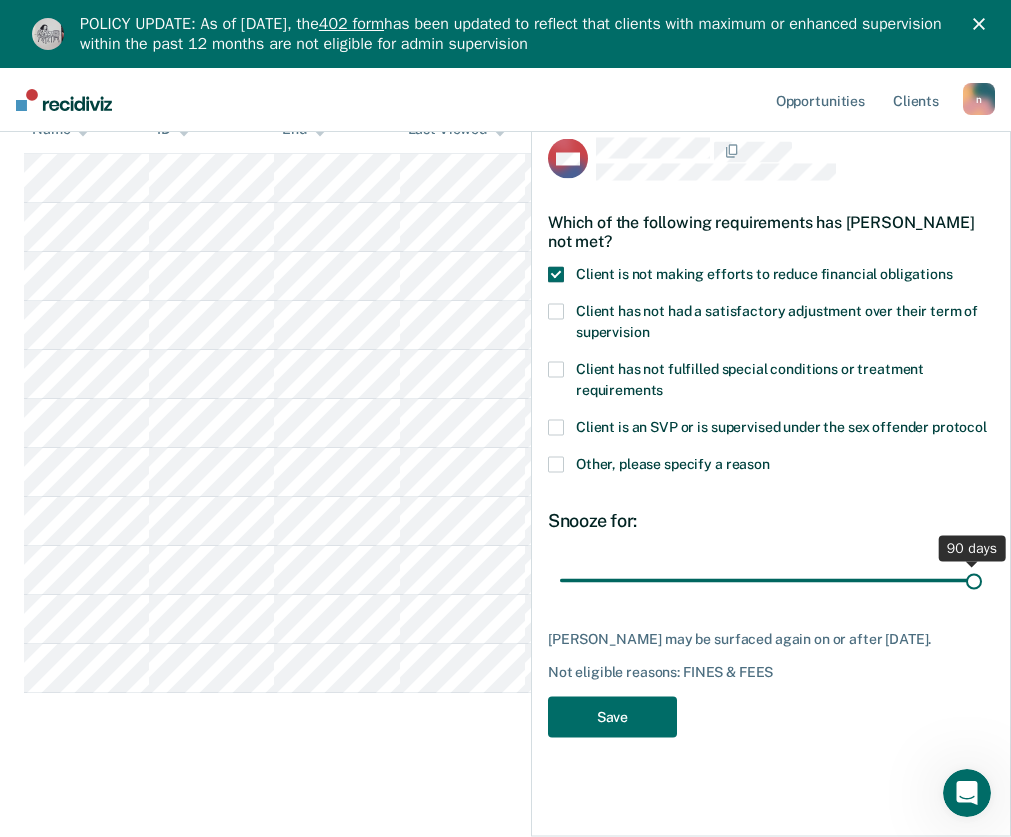 drag, startPoint x: 694, startPoint y: 575, endPoint x: 1029, endPoint y: 605, distance: 336.3406 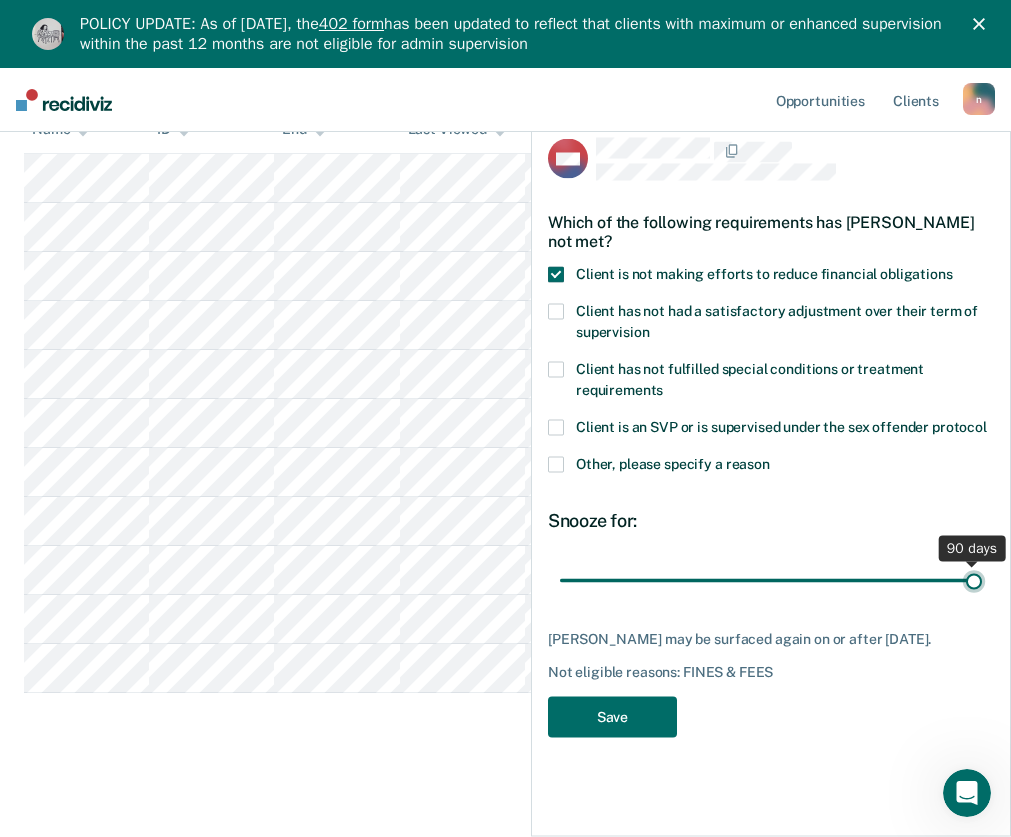 type on "90" 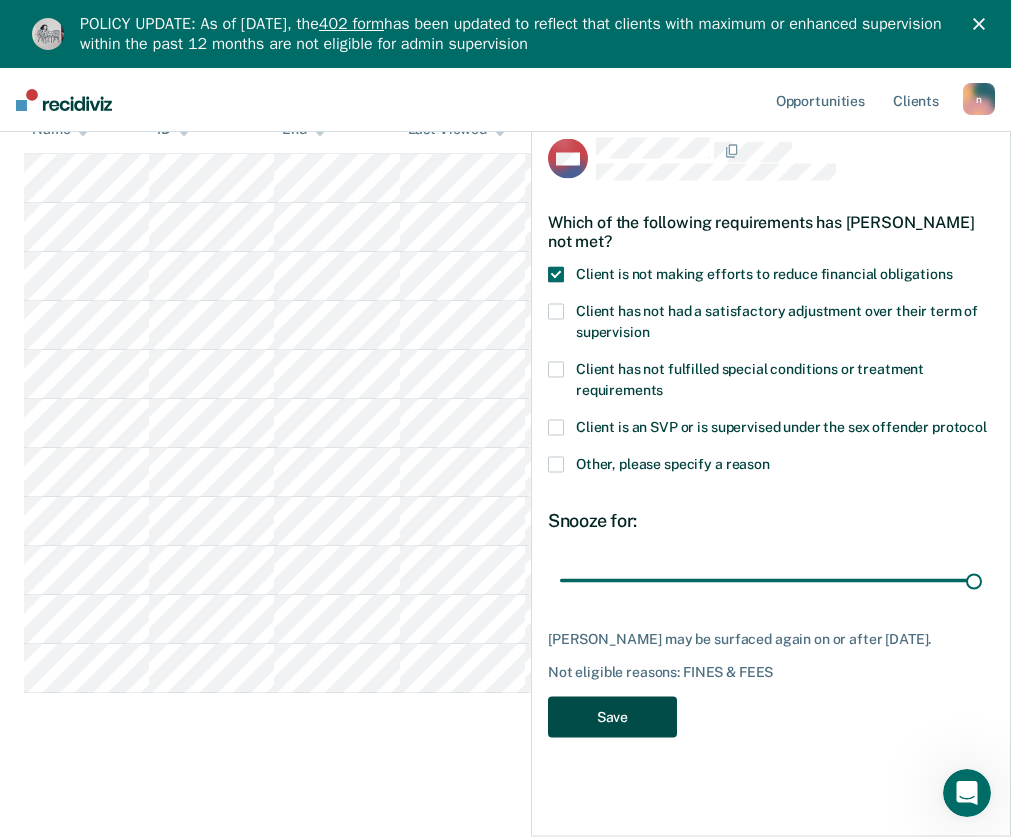 click on "Save" at bounding box center (612, 717) 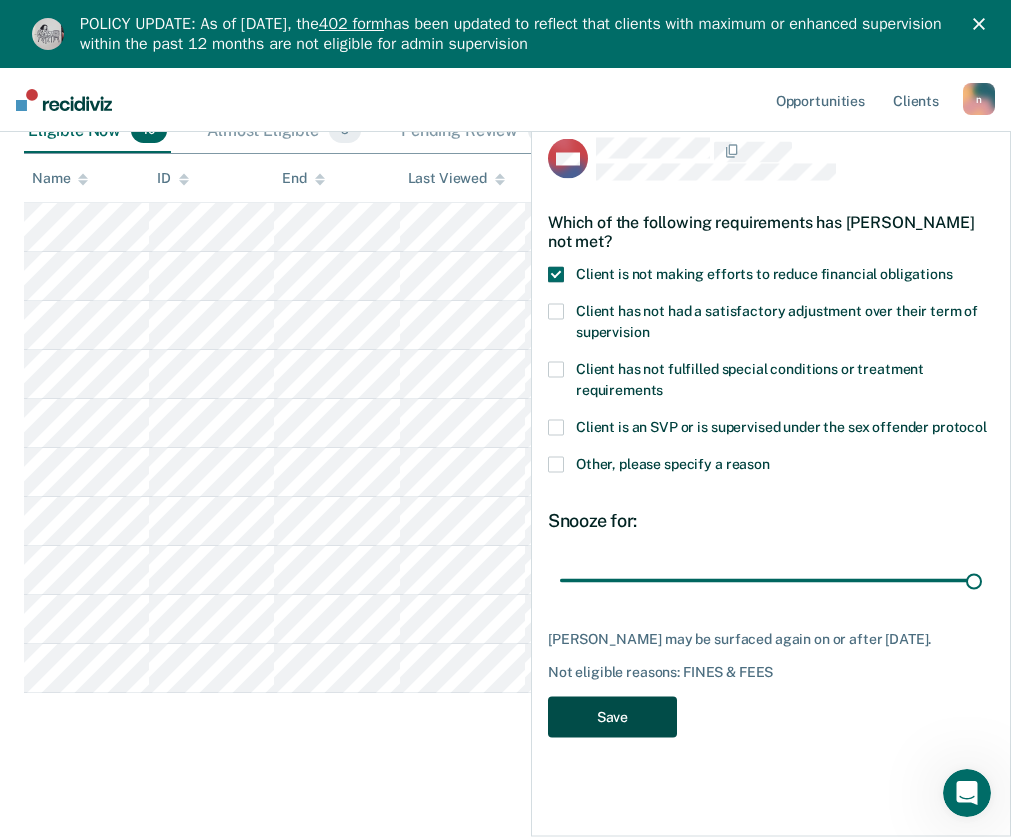 scroll, scrollTop: 387, scrollLeft: 0, axis: vertical 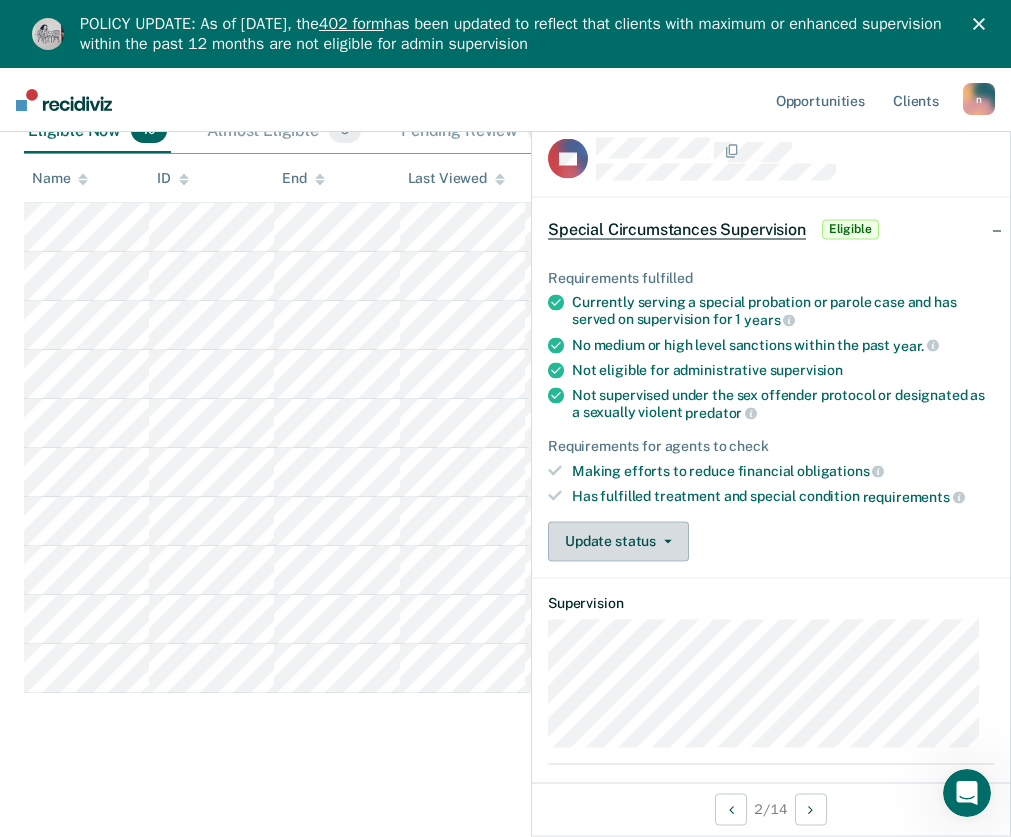 click on "Update status" at bounding box center [618, 541] 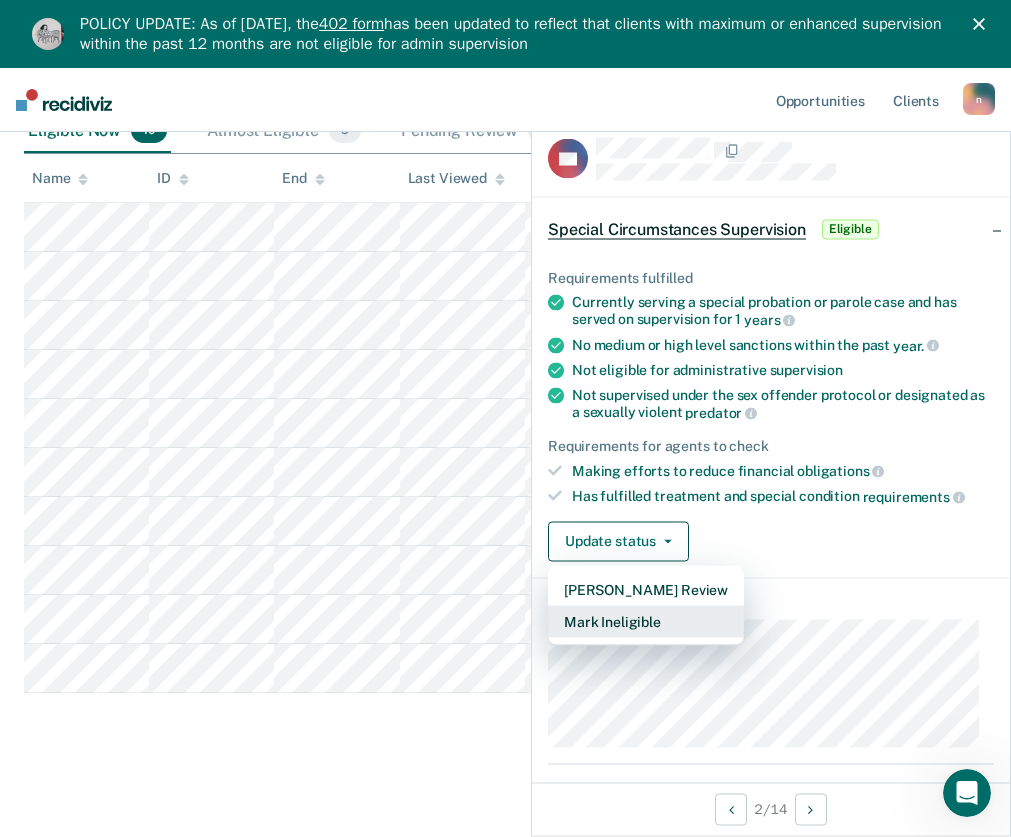 click on "Mark Ineligible" at bounding box center (646, 621) 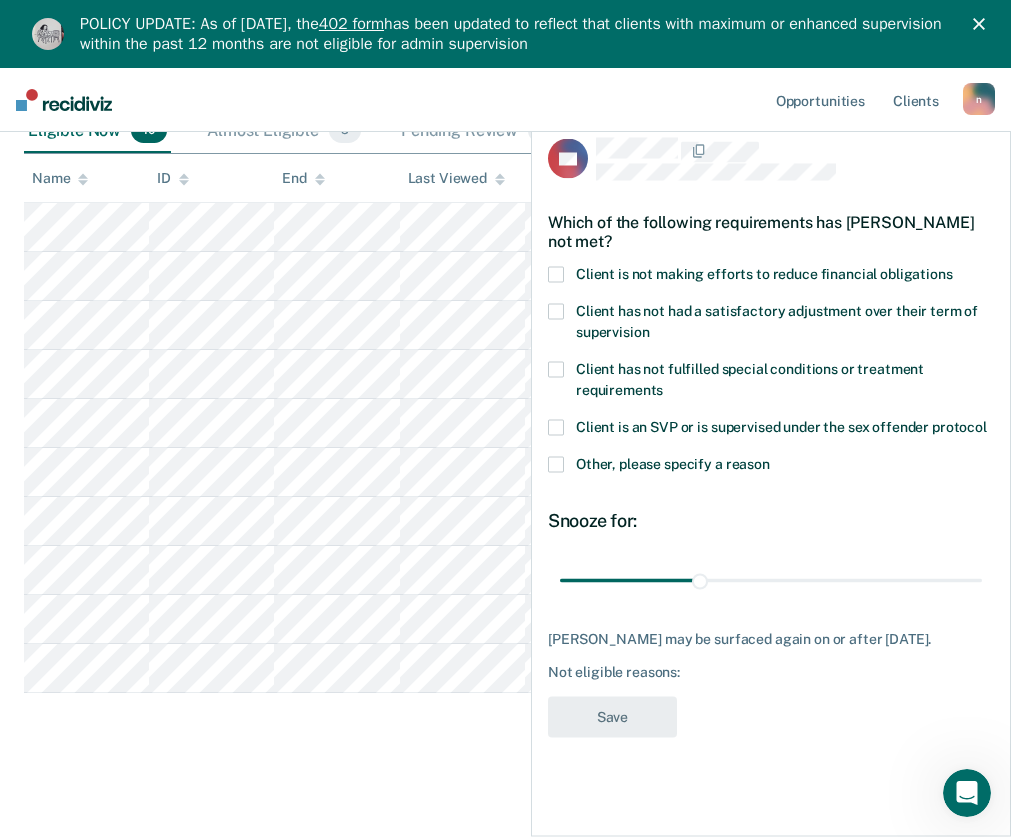 click at bounding box center [556, 370] 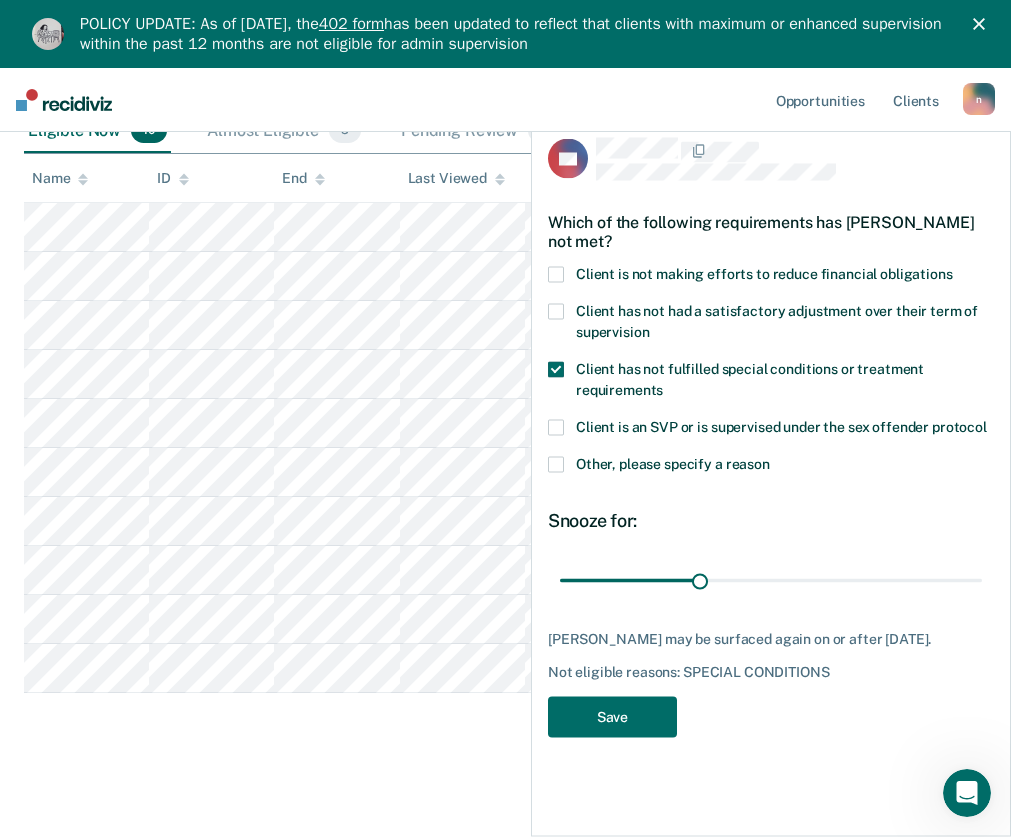 click at bounding box center [556, 465] 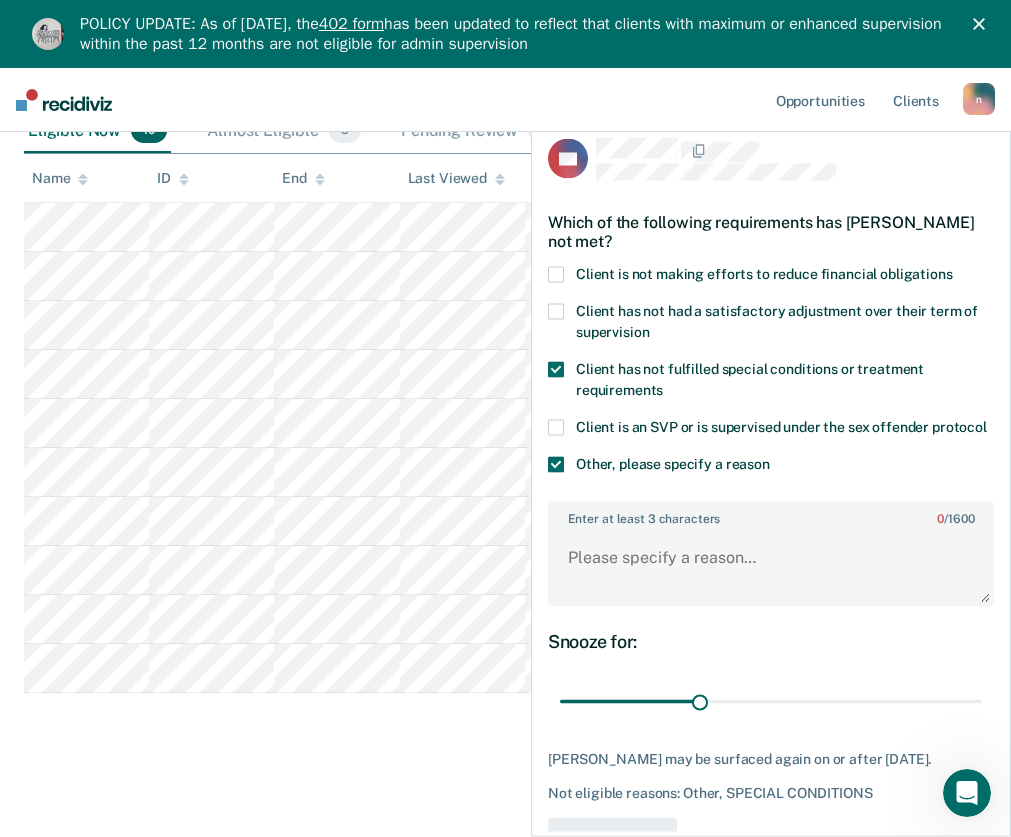 click at bounding box center (556, 370) 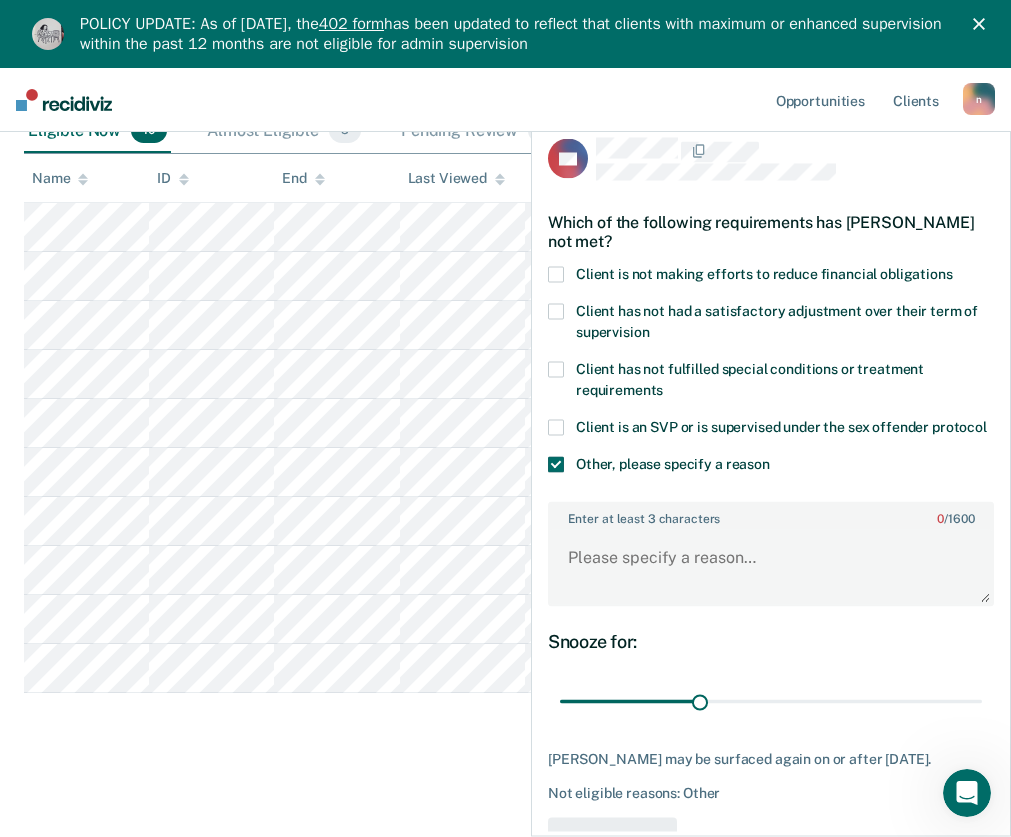 click at bounding box center [556, 370] 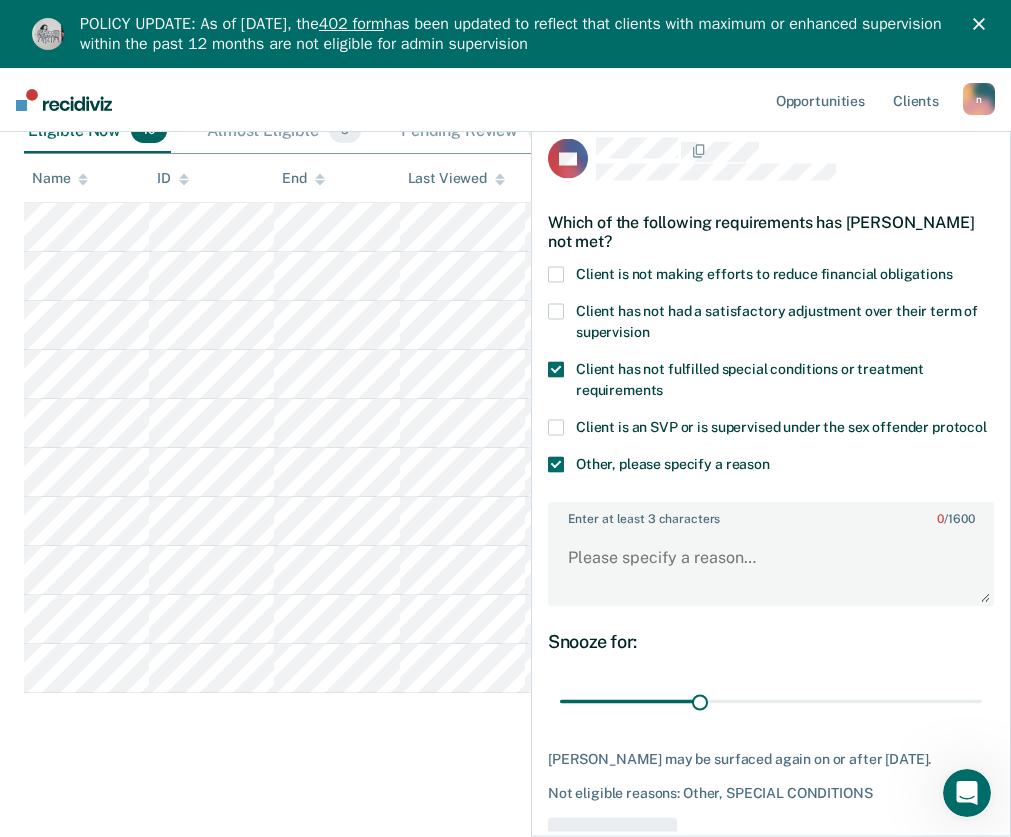 click at bounding box center (556, 465) 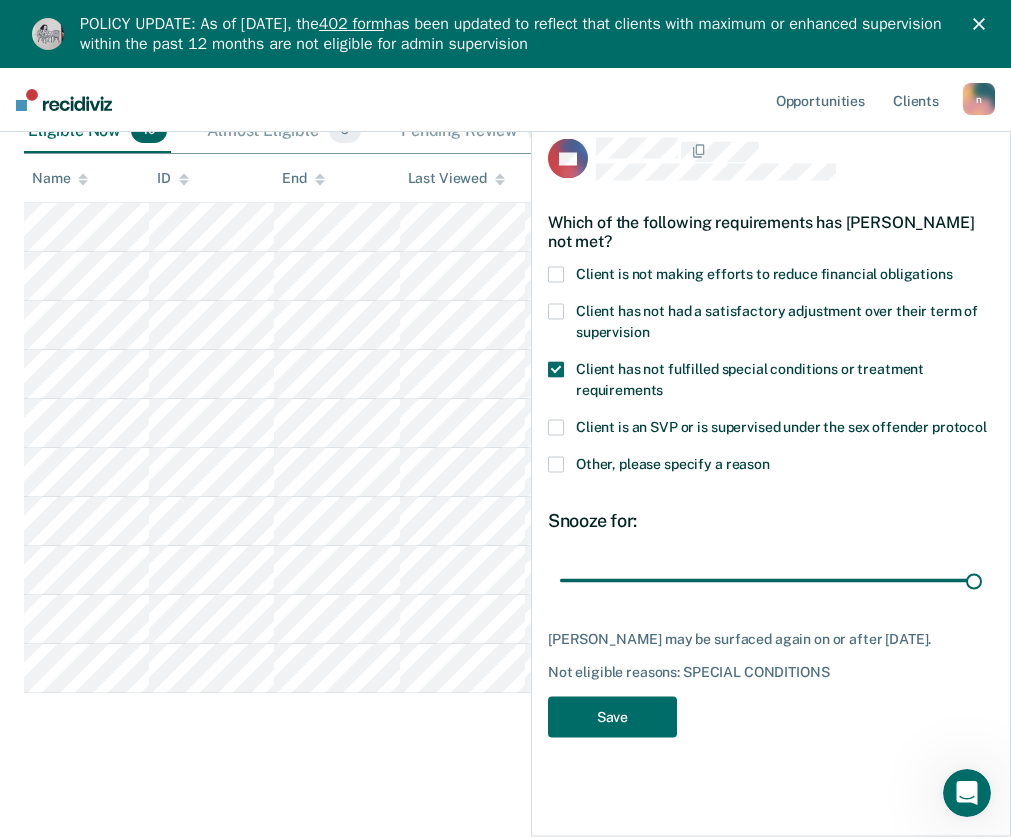 drag, startPoint x: 705, startPoint y: 562, endPoint x: 1025, endPoint y: 589, distance: 321.13705 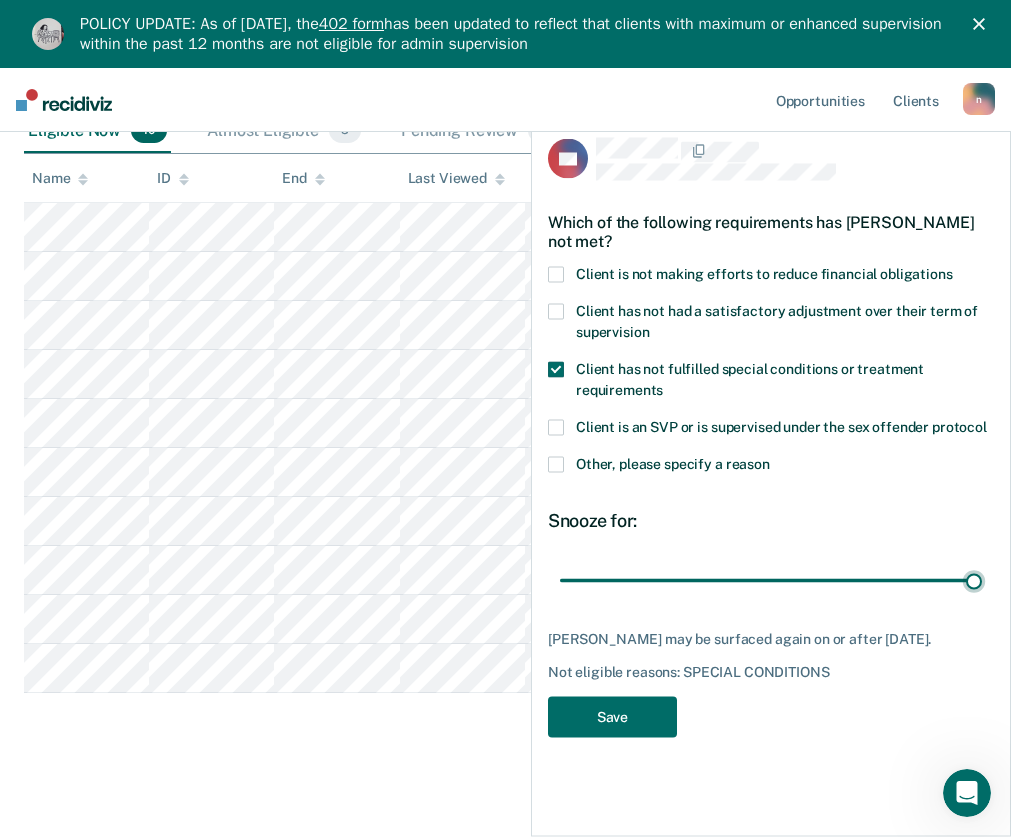 type on "90" 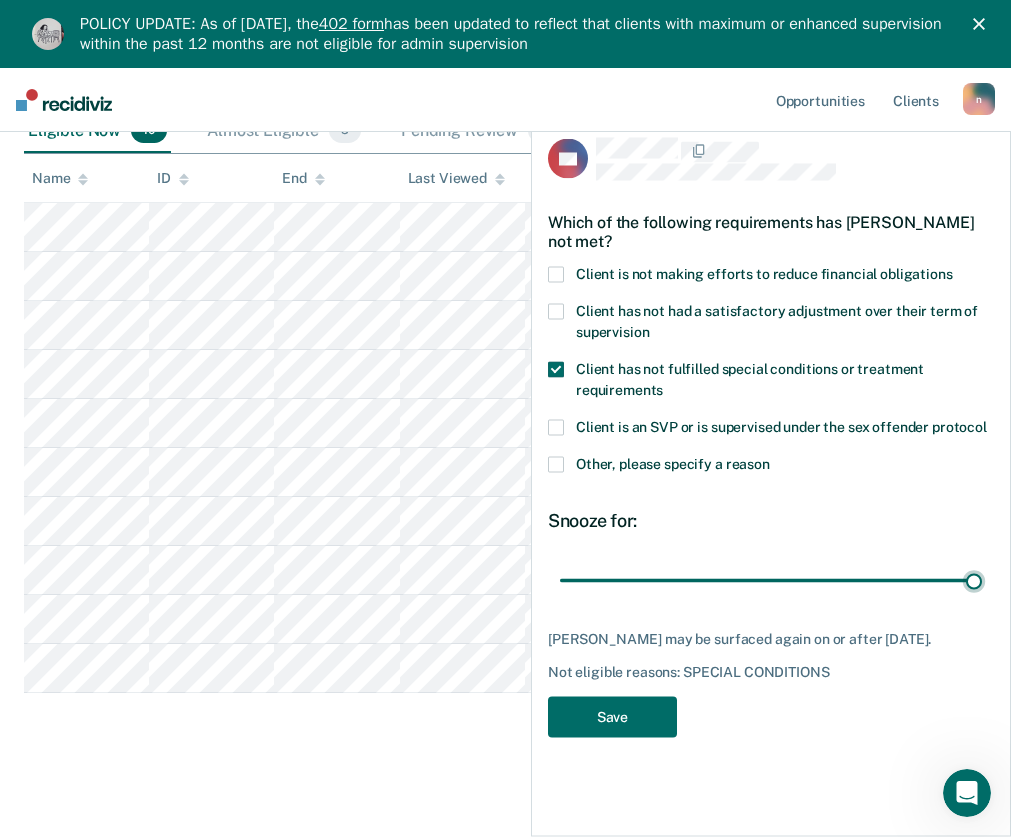 click at bounding box center [771, 580] 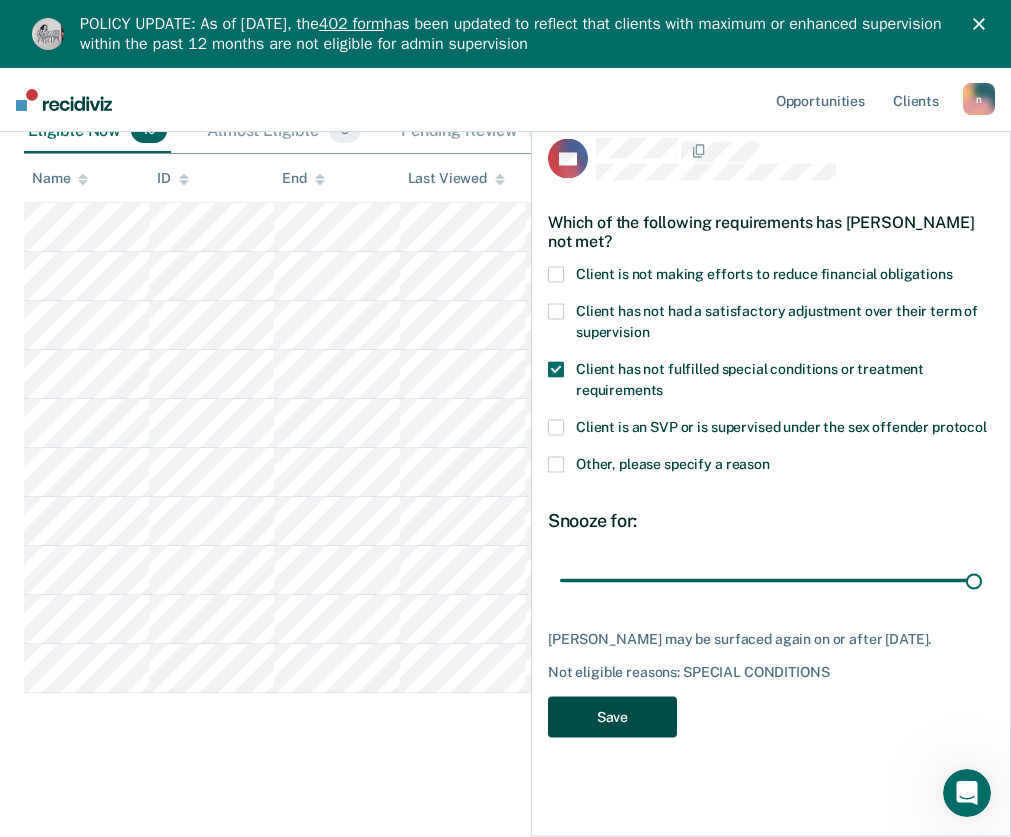 click on "Save" at bounding box center (612, 717) 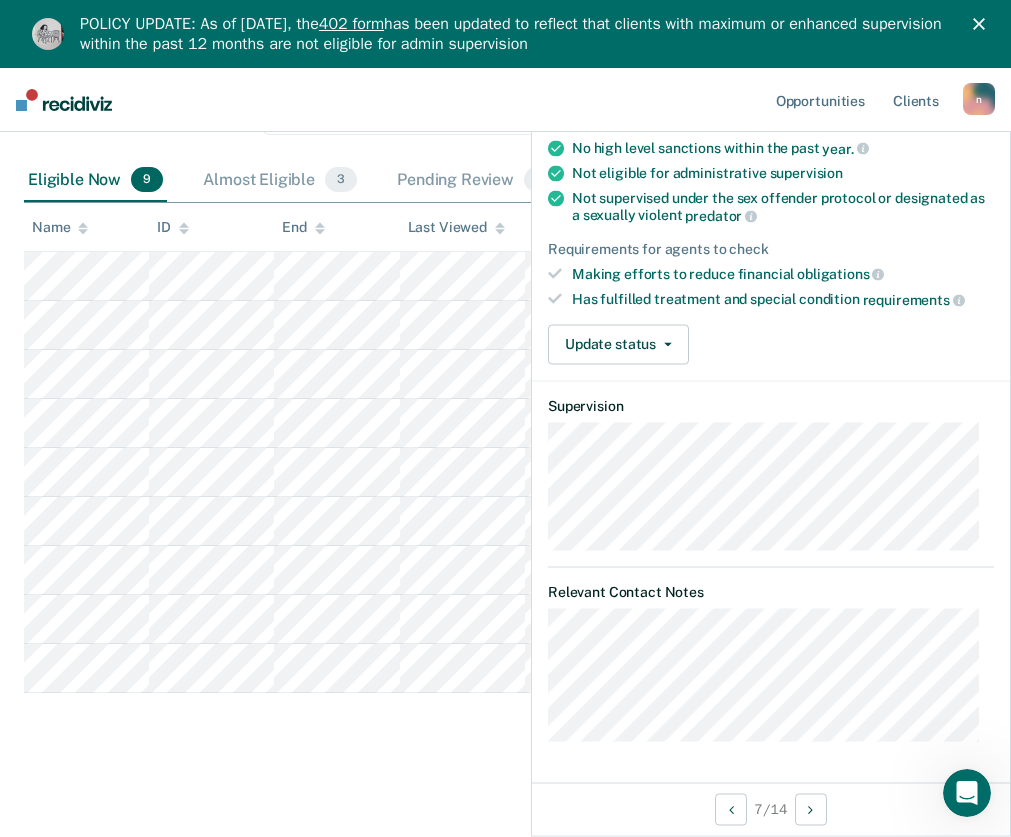 scroll, scrollTop: 194, scrollLeft: 0, axis: vertical 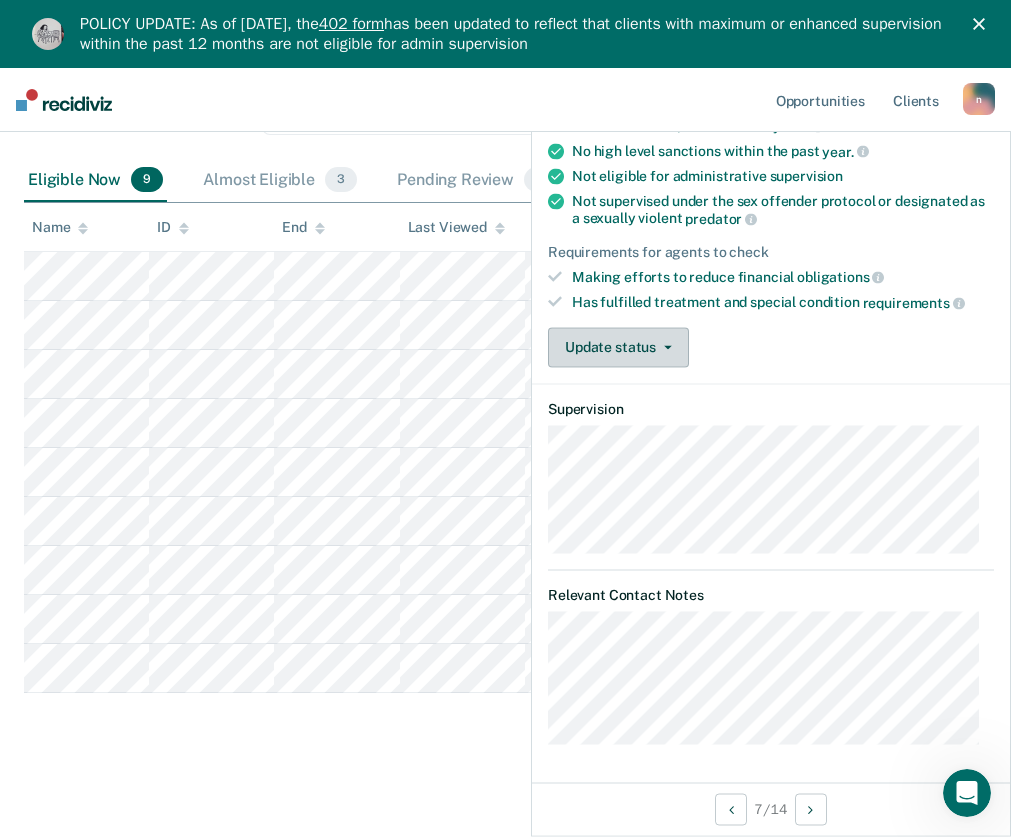 click on "Update status" at bounding box center [618, 347] 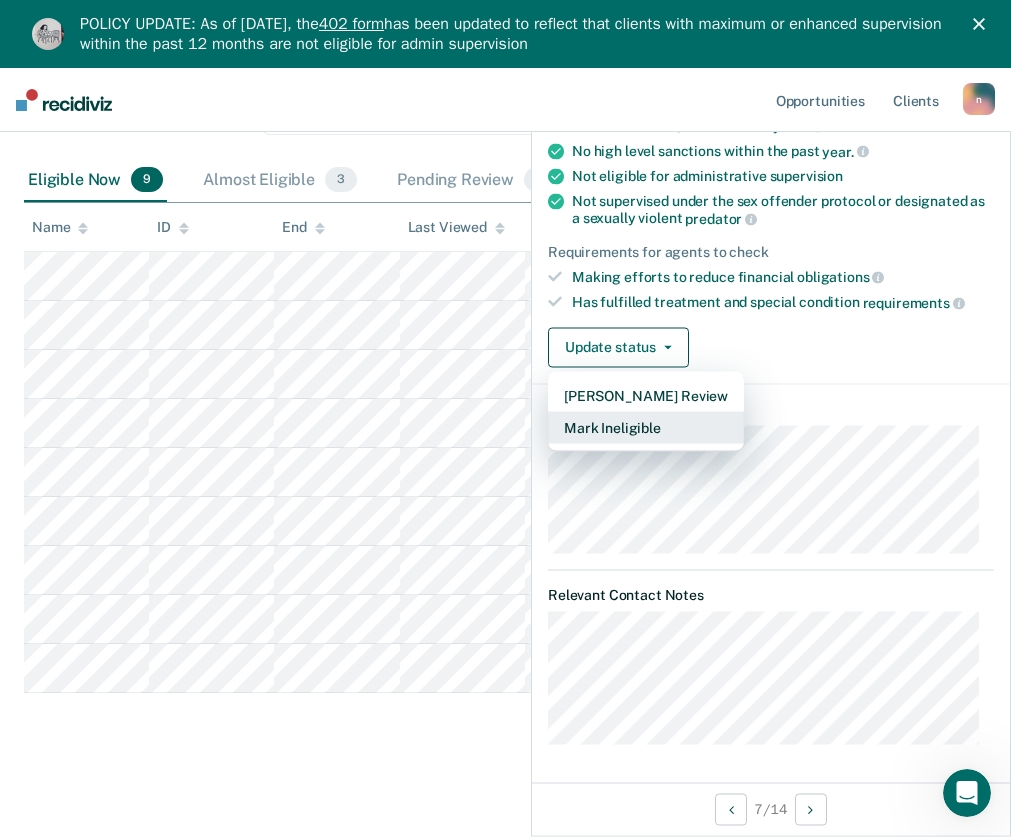 click on "Mark Ineligible" at bounding box center (646, 427) 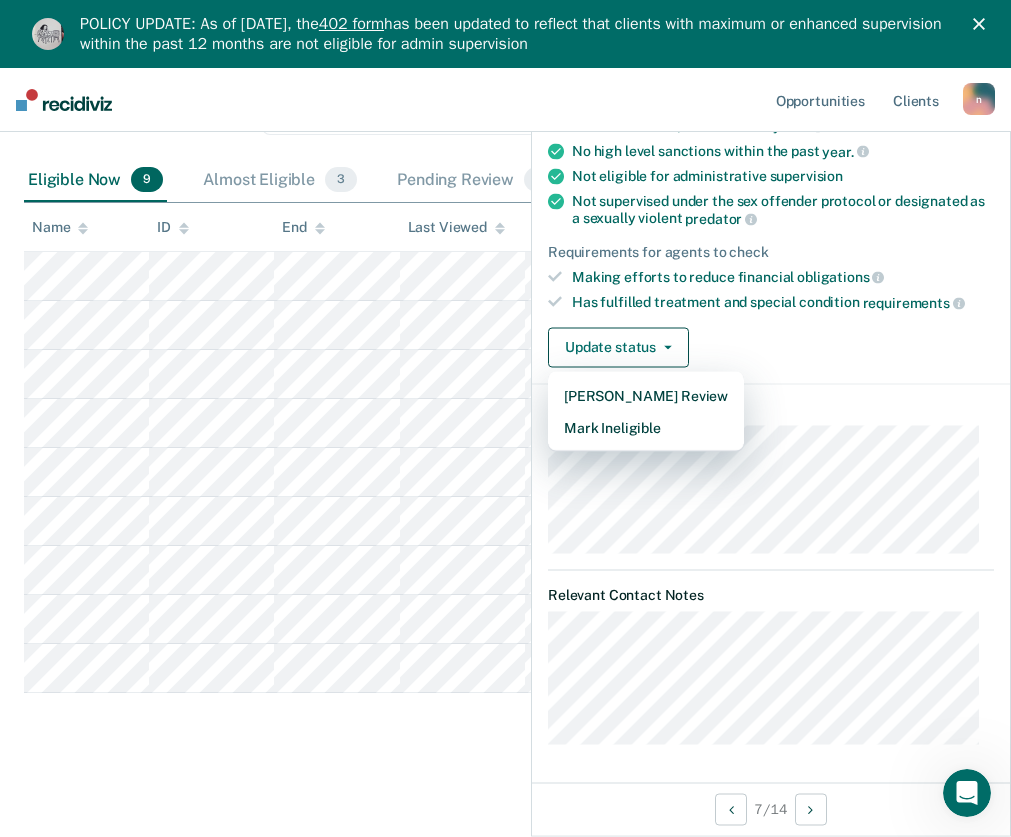 scroll, scrollTop: 0, scrollLeft: 0, axis: both 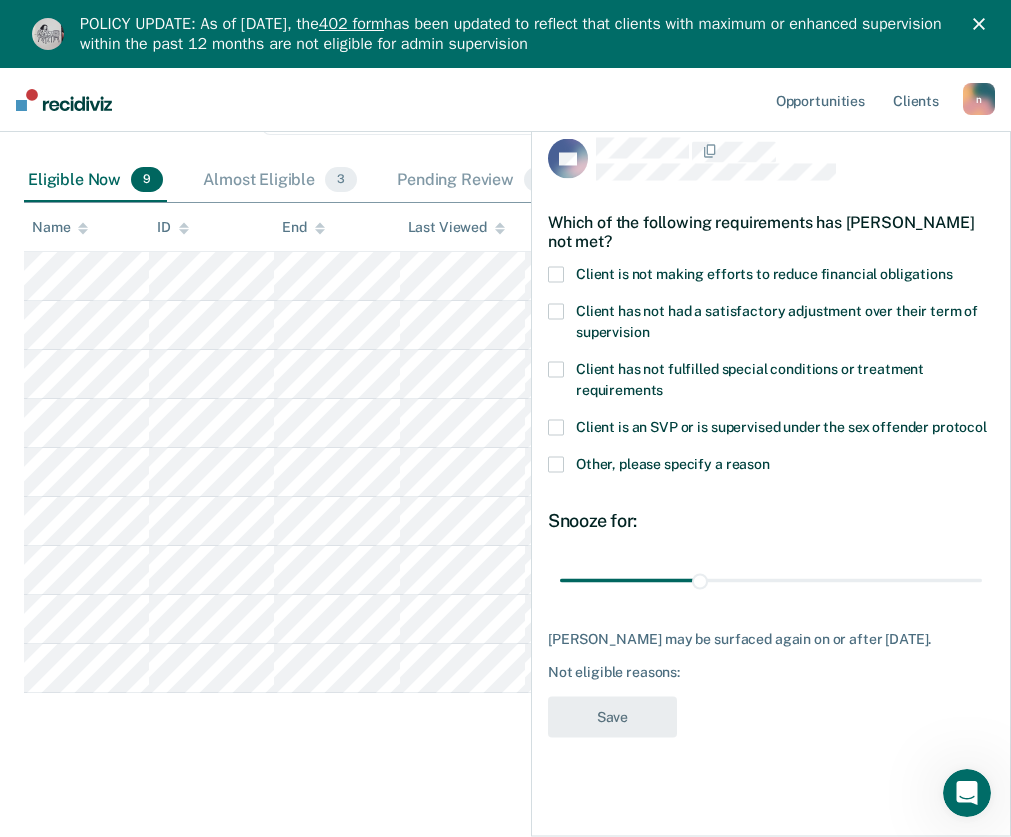 click at bounding box center (556, 370) 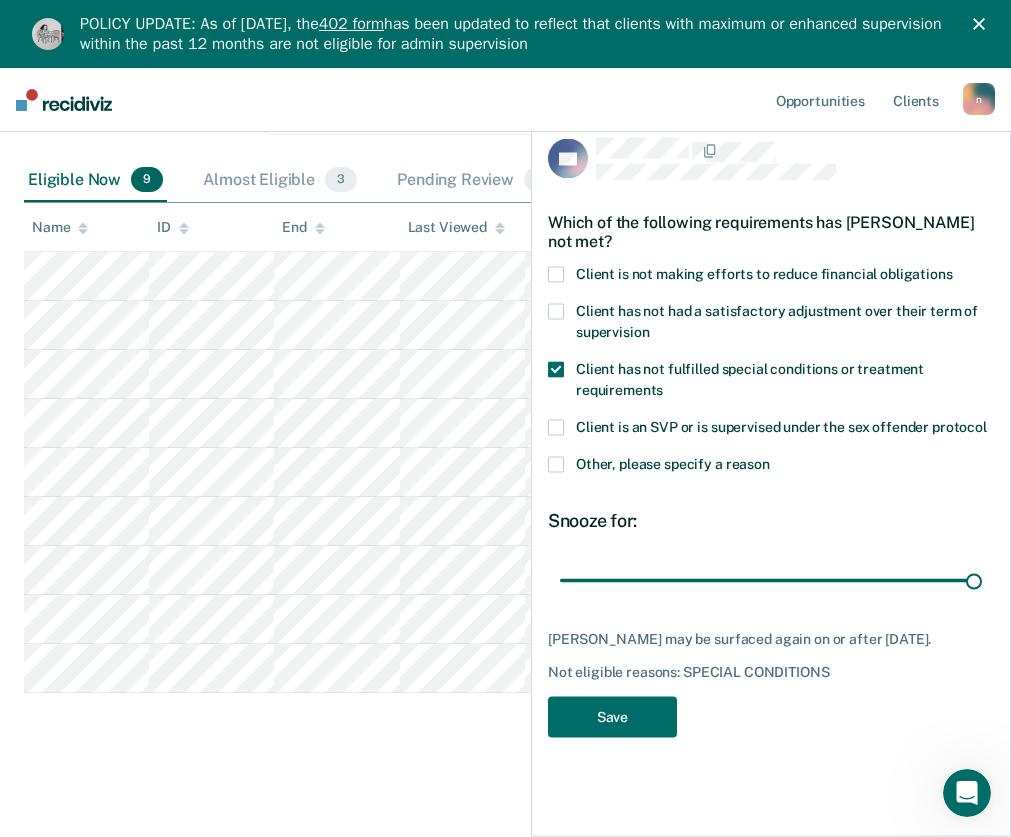 drag, startPoint x: 702, startPoint y: 566, endPoint x: 1025, endPoint y: 582, distance: 323.39606 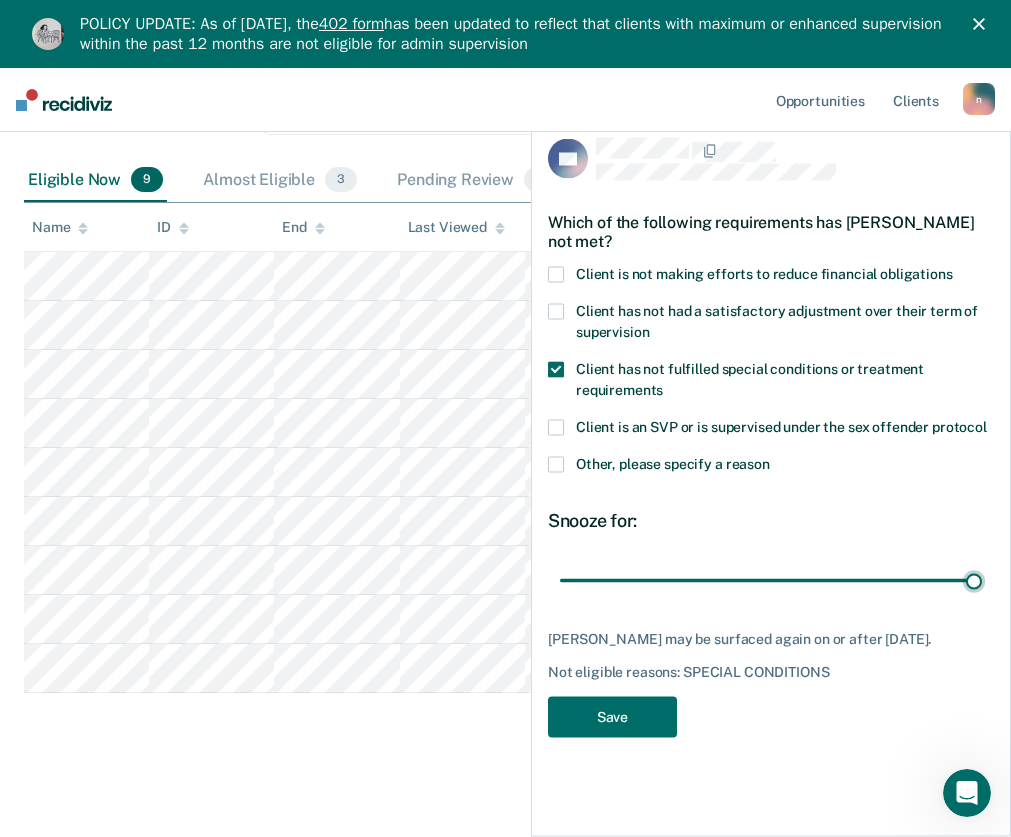 type on "90" 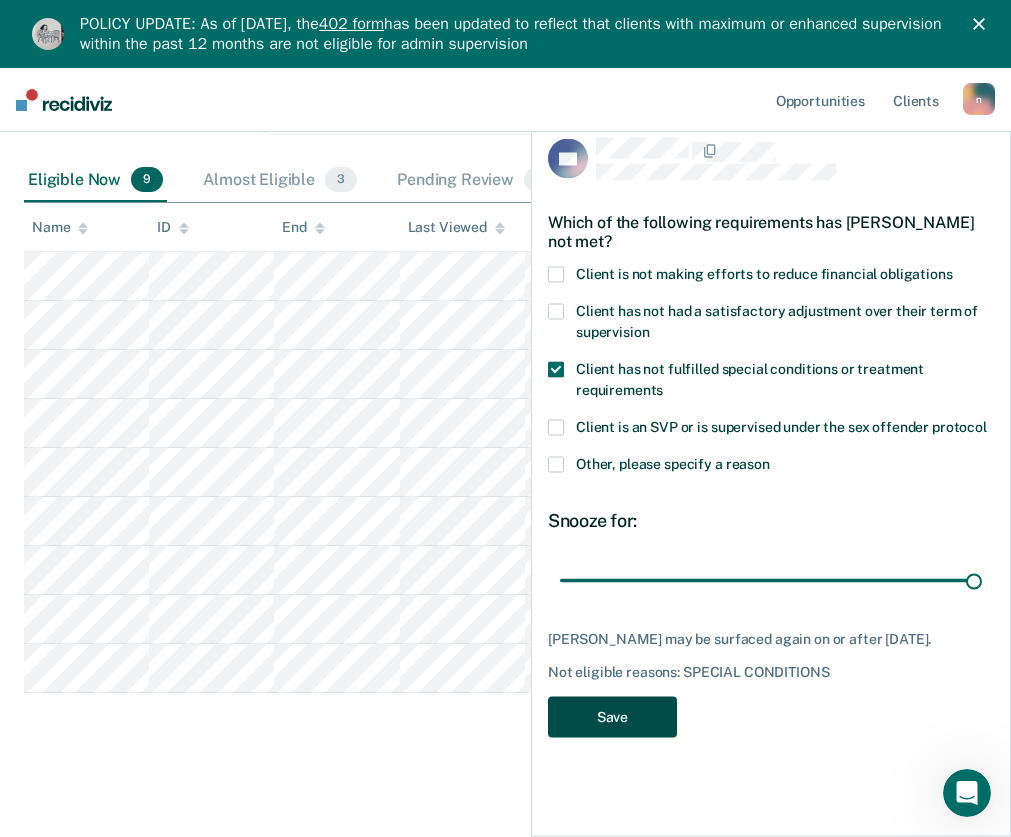 click on "Save" at bounding box center [612, 717] 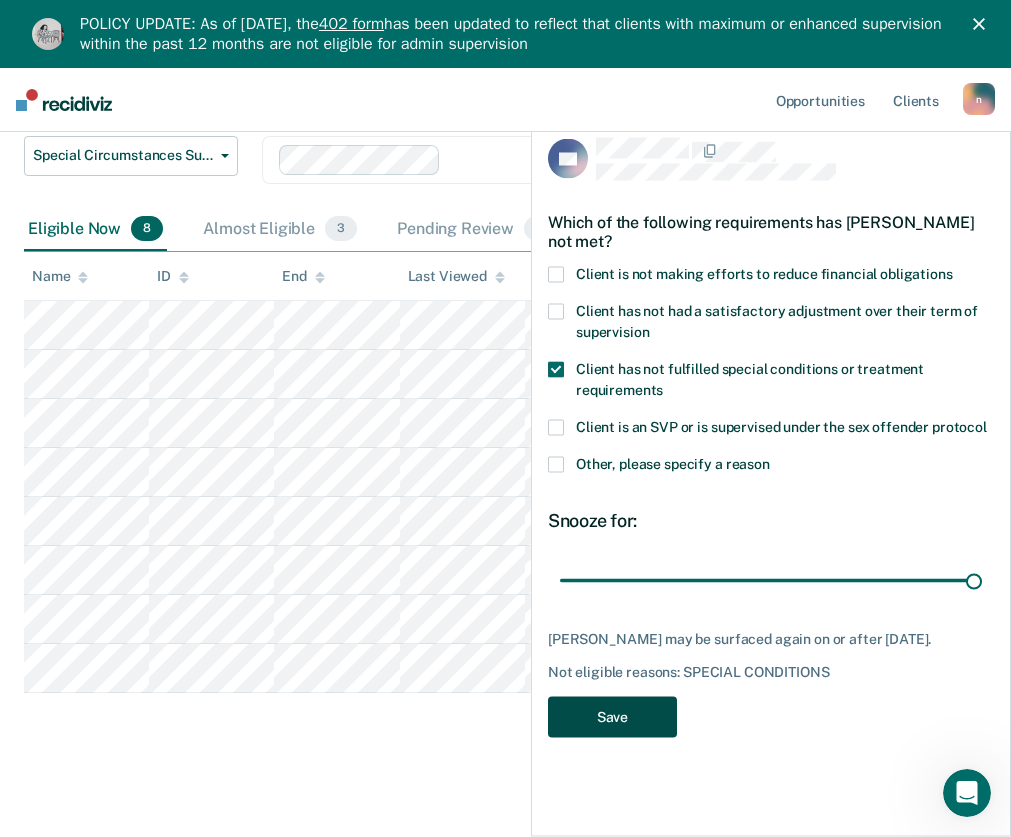 scroll, scrollTop: 279, scrollLeft: 0, axis: vertical 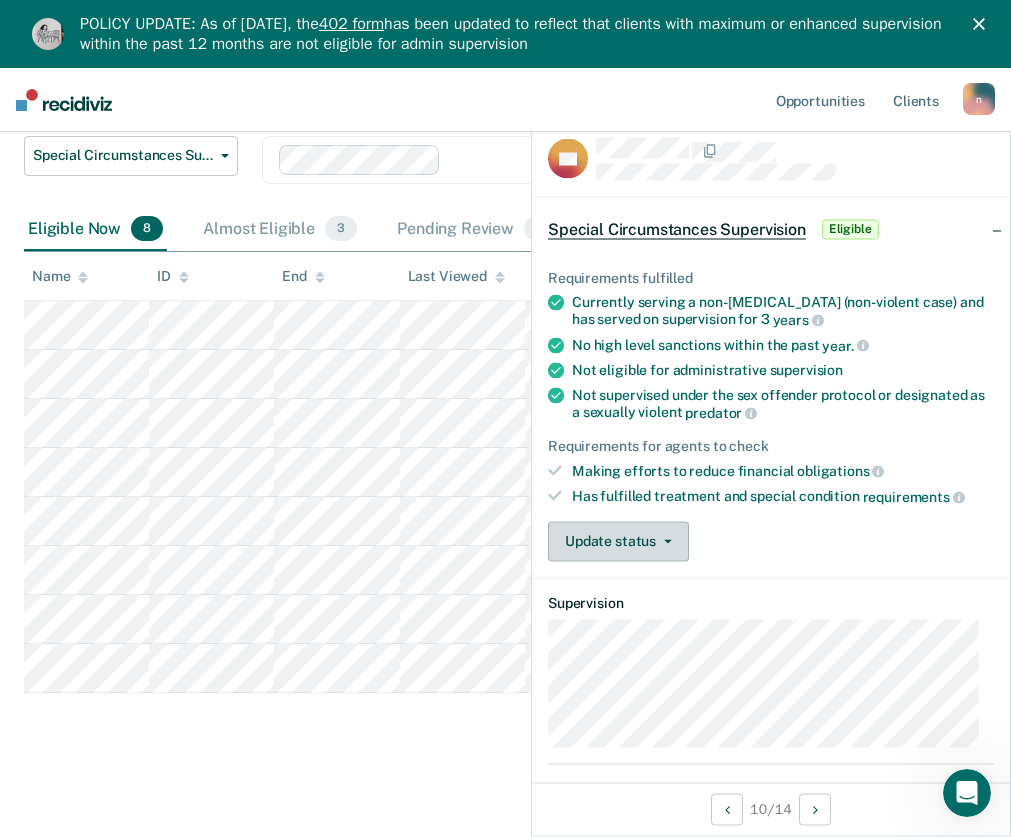 click on "Update status" at bounding box center [618, 541] 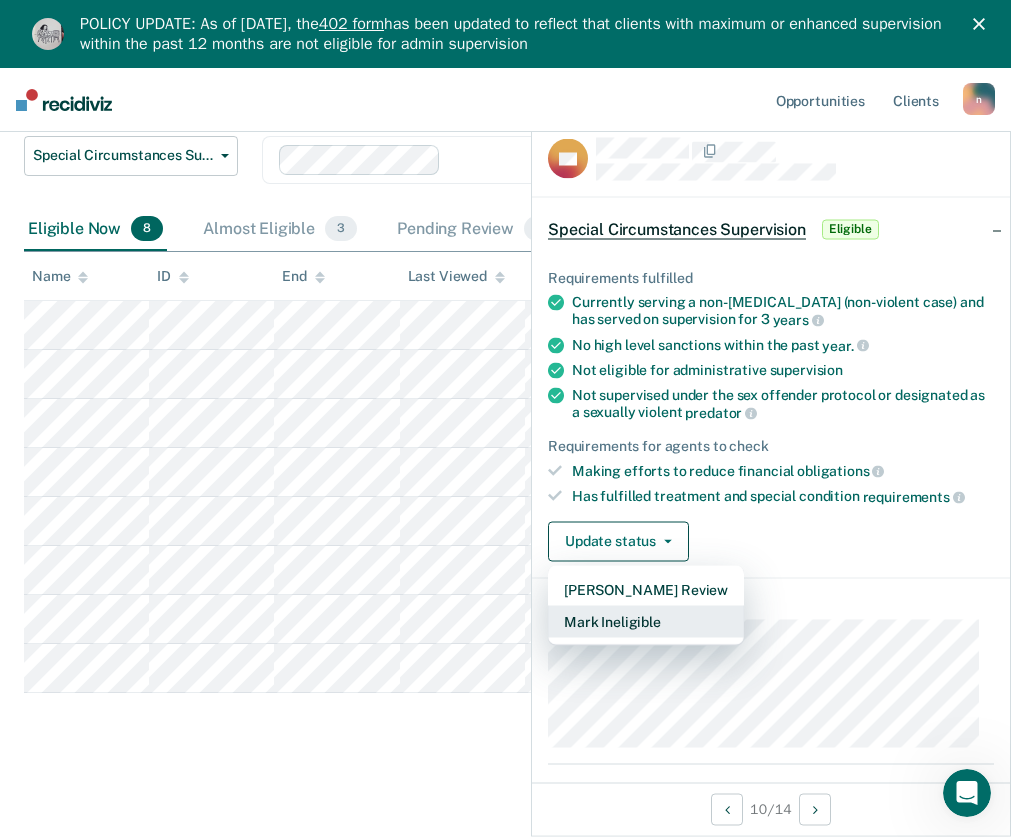 click on "Mark Ineligible" at bounding box center (646, 621) 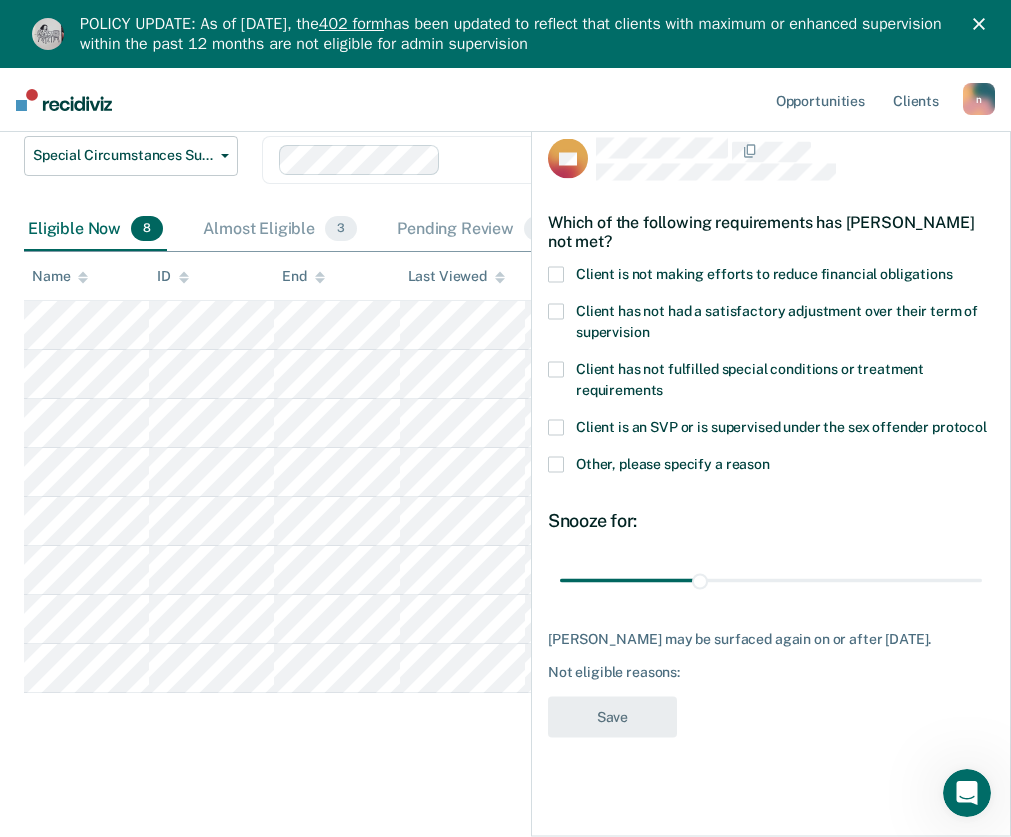 click at bounding box center [556, 275] 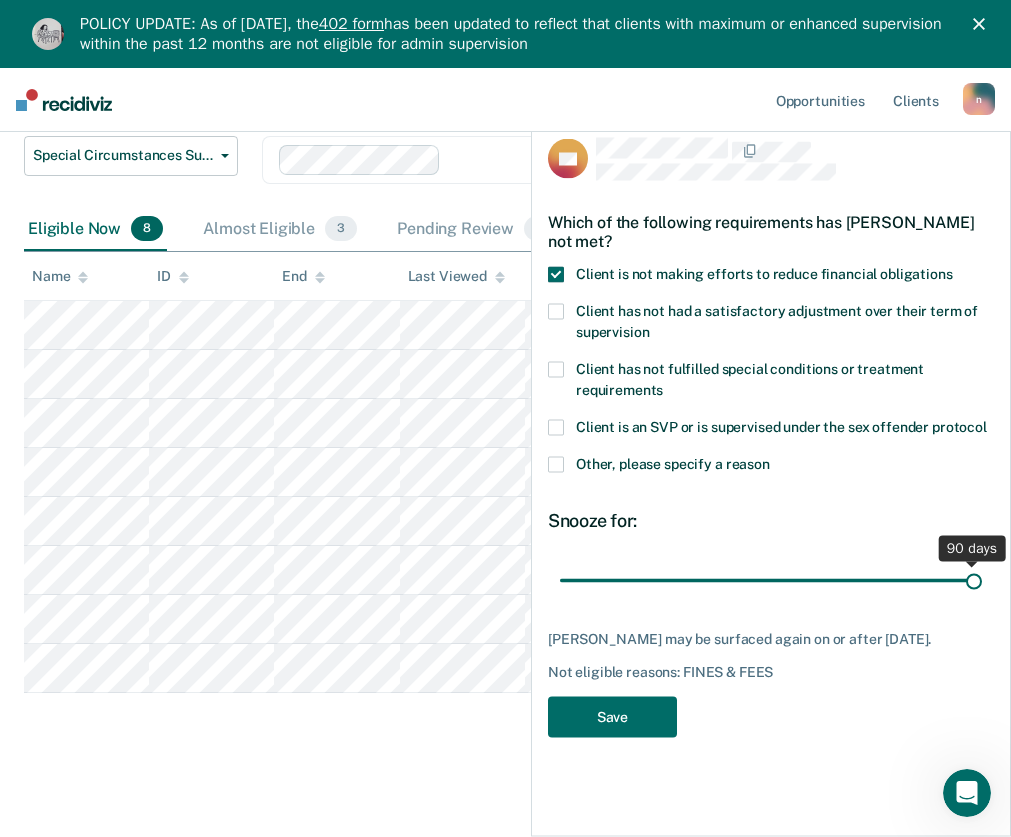 drag, startPoint x: 698, startPoint y: 575, endPoint x: 1025, endPoint y: 630, distance: 331.5931 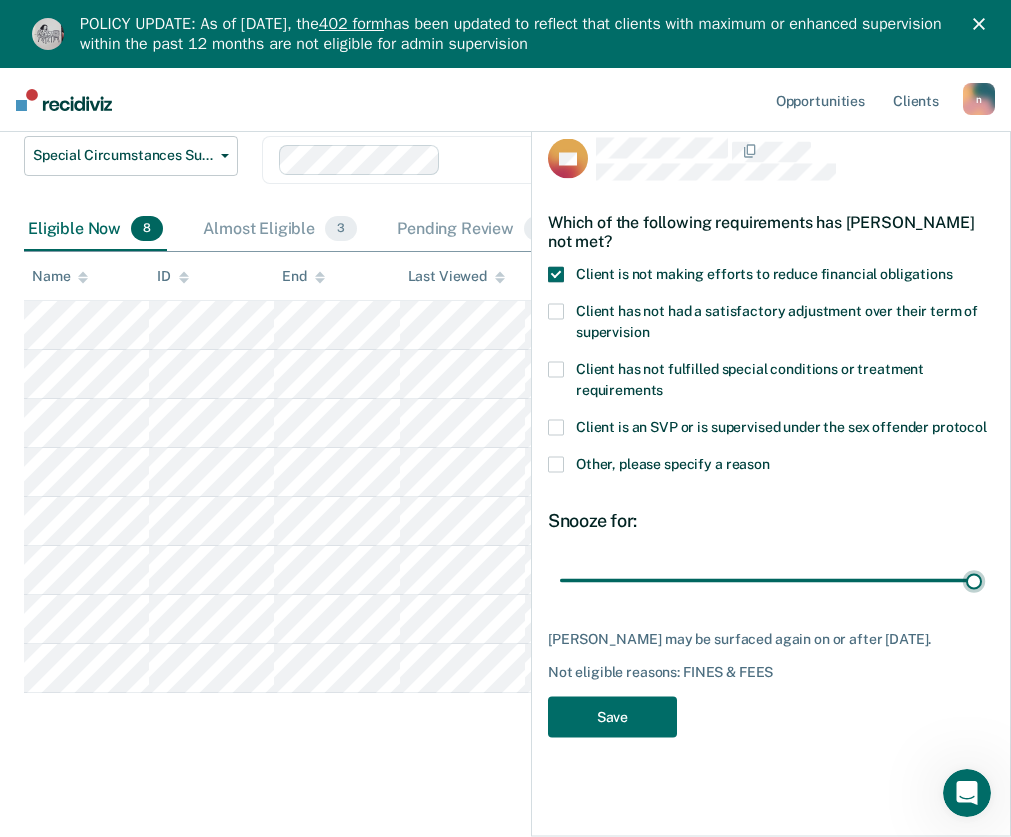 type on "90" 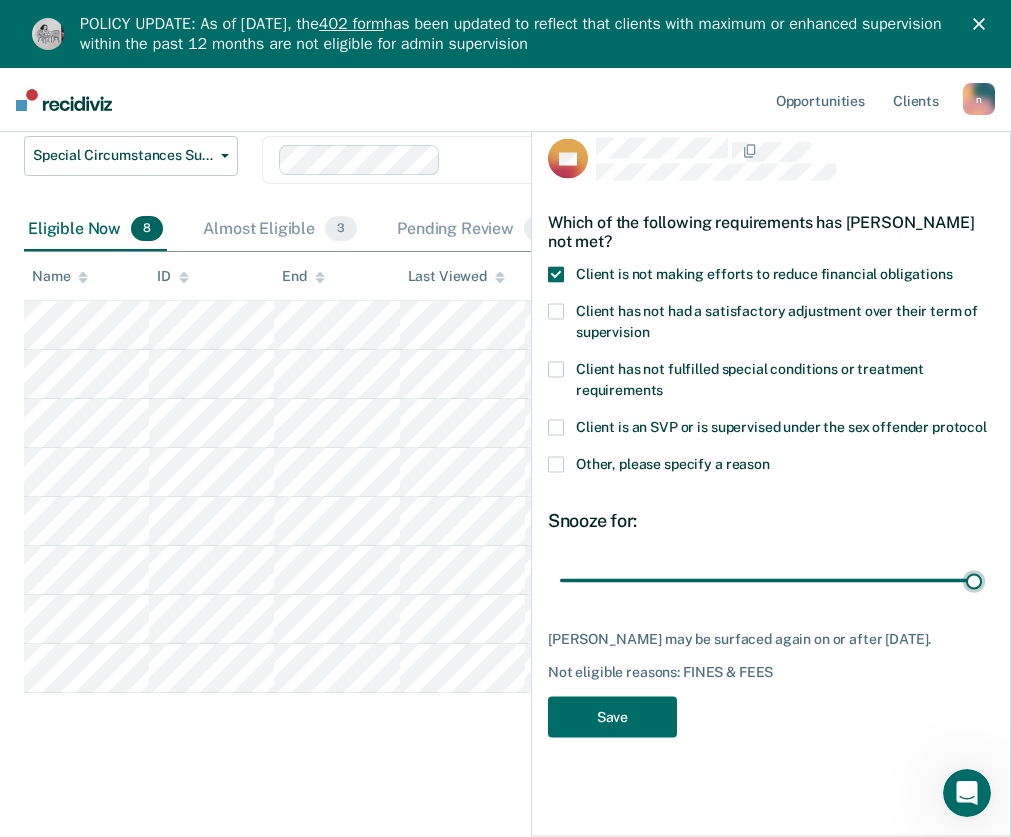 click at bounding box center [771, 580] 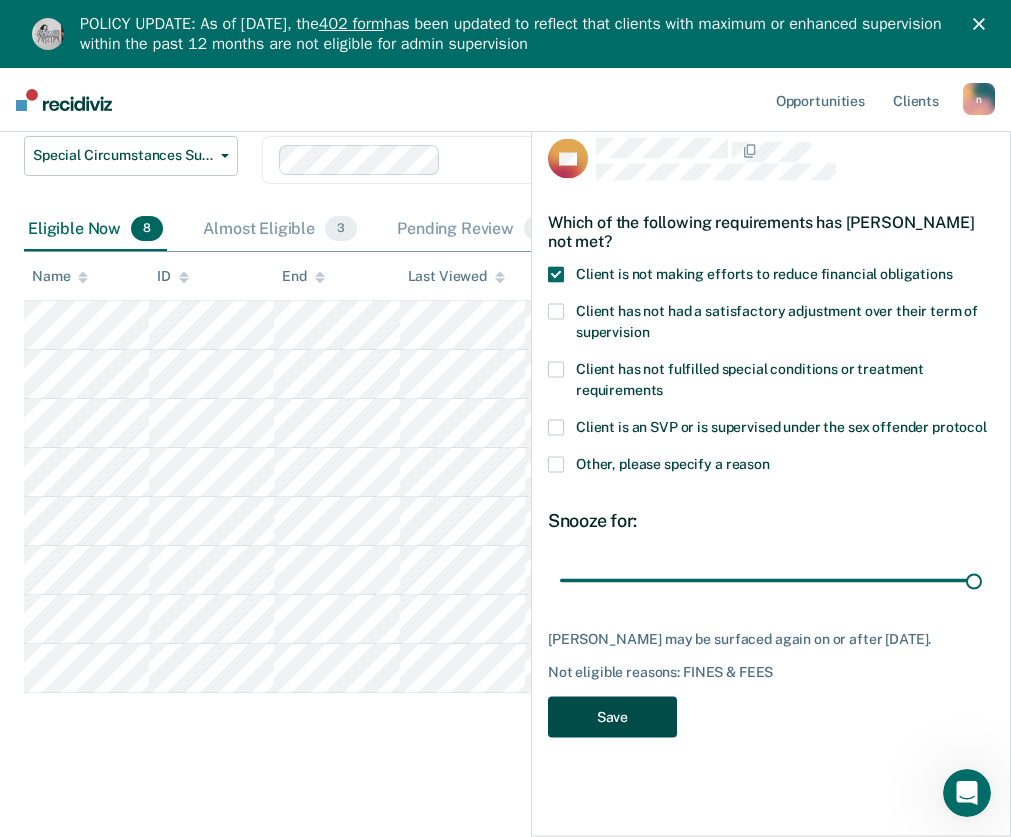 click on "Save" at bounding box center [612, 717] 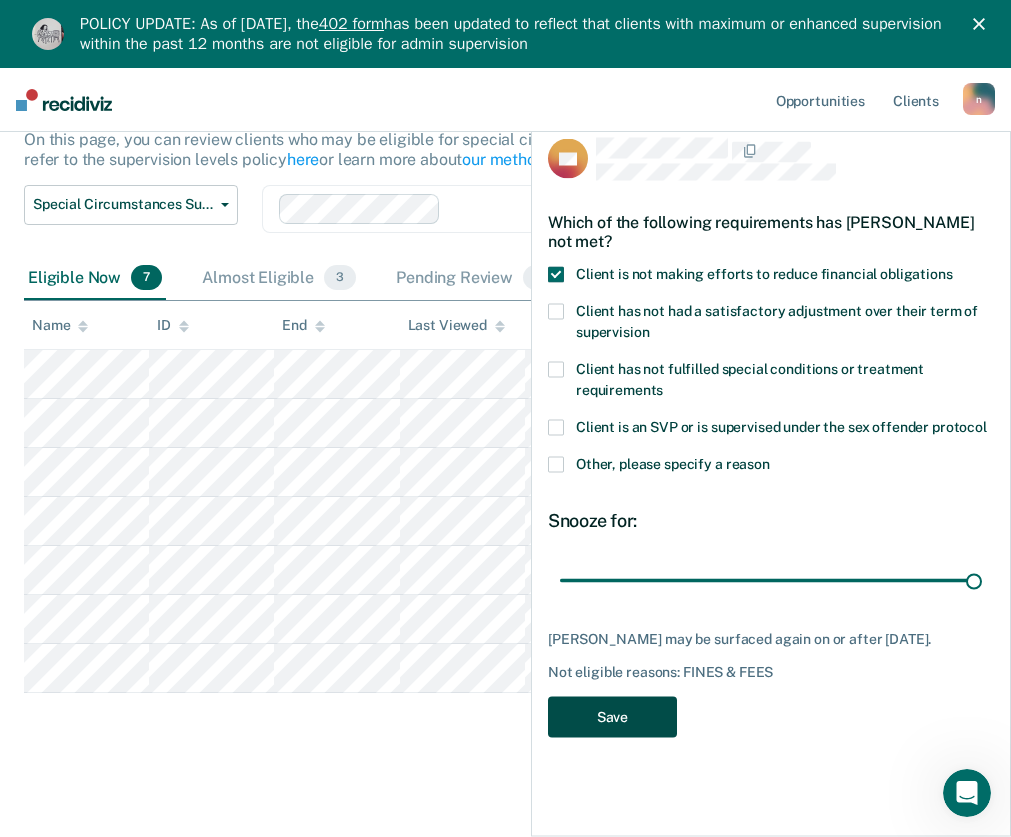 scroll, scrollTop: 230, scrollLeft: 0, axis: vertical 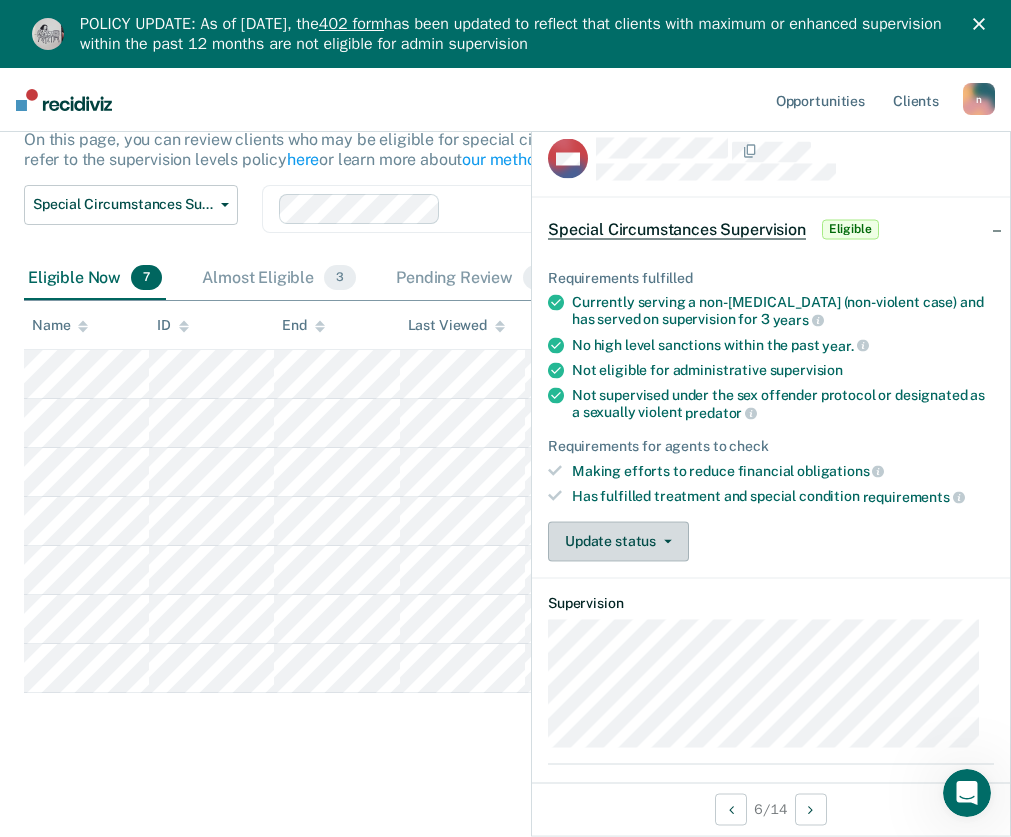 click on "Update status" at bounding box center (618, 541) 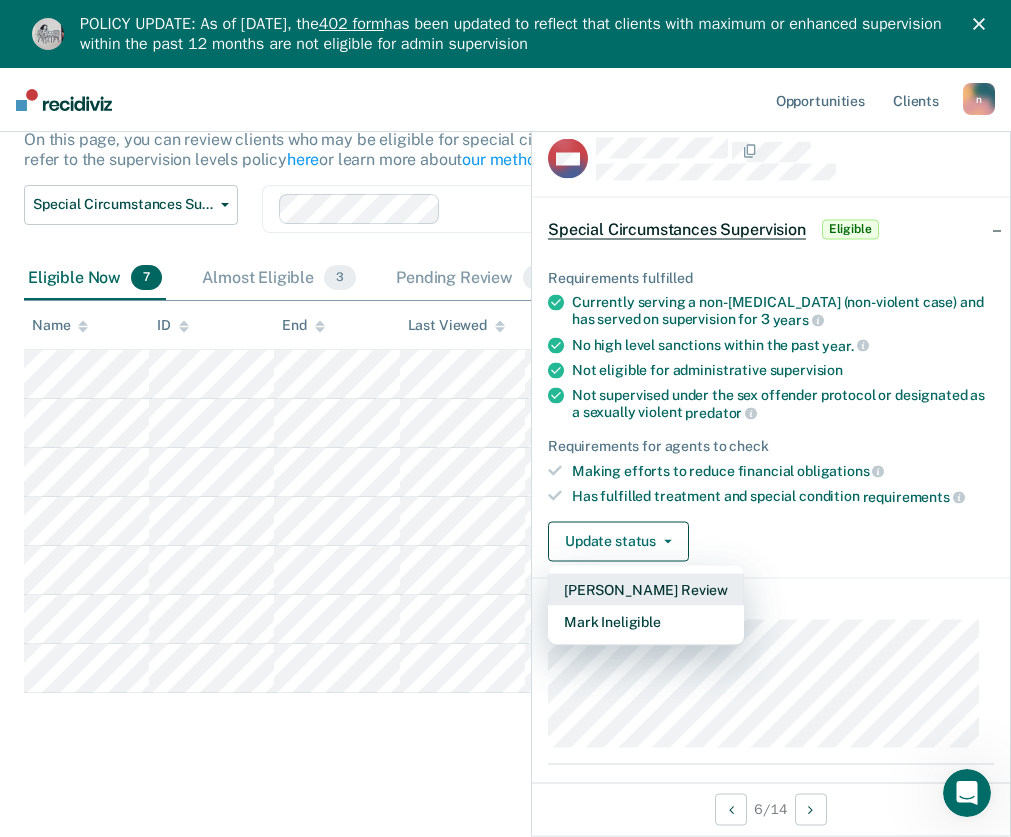 click on "[PERSON_NAME] Review" at bounding box center (646, 589) 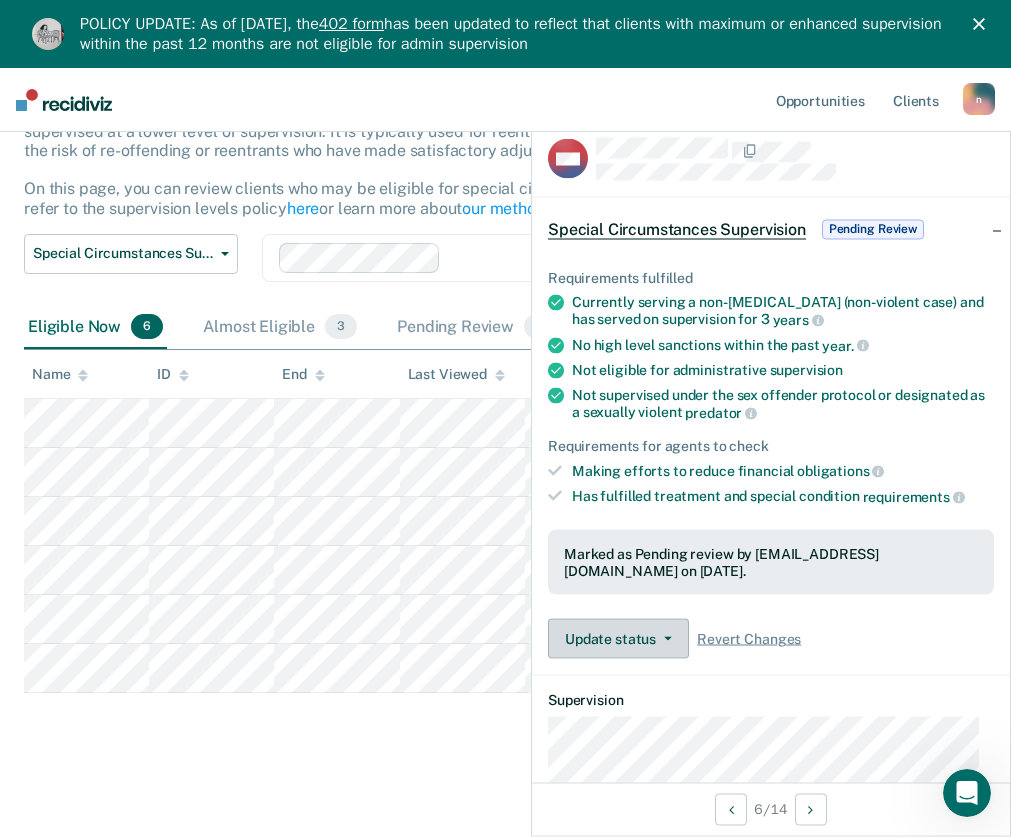 scroll, scrollTop: 181, scrollLeft: 0, axis: vertical 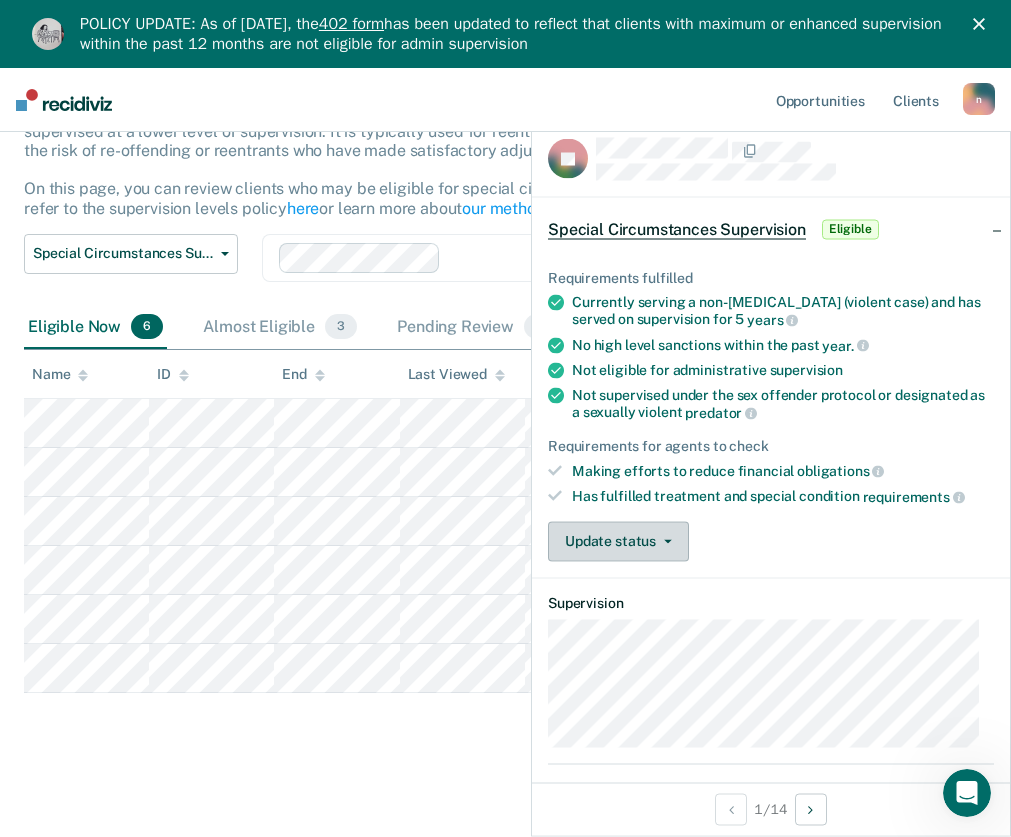 click on "Update status" at bounding box center (618, 541) 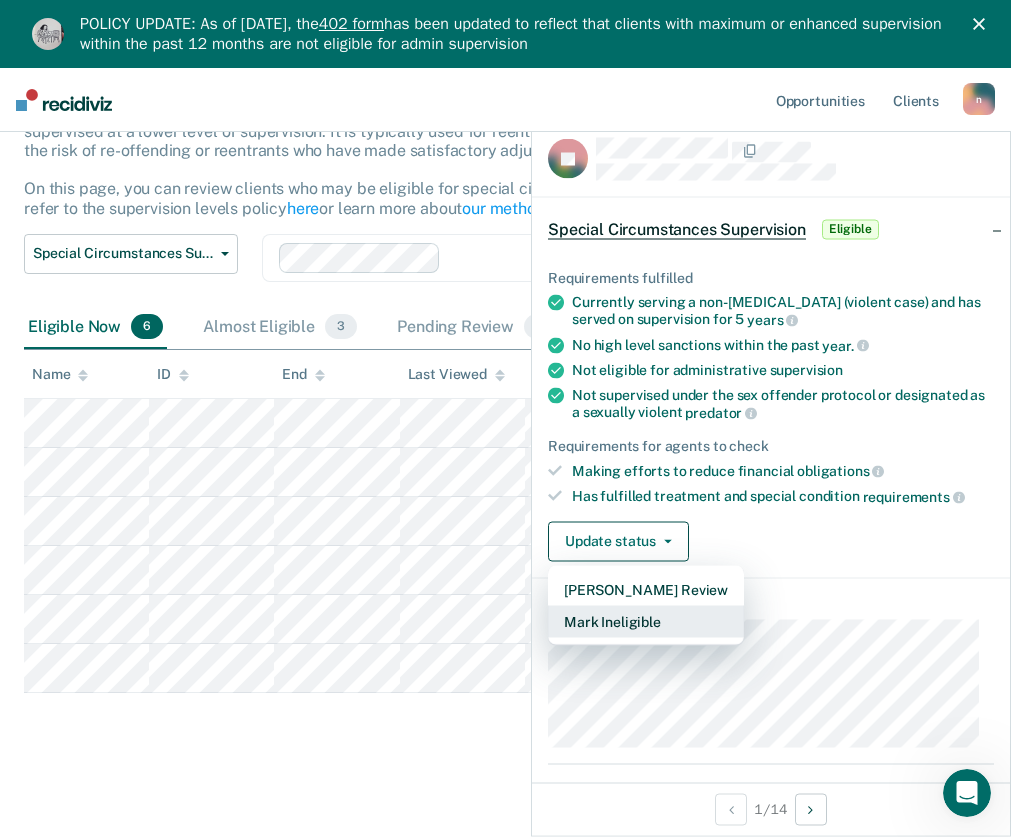 click on "Mark Ineligible" at bounding box center [646, 621] 